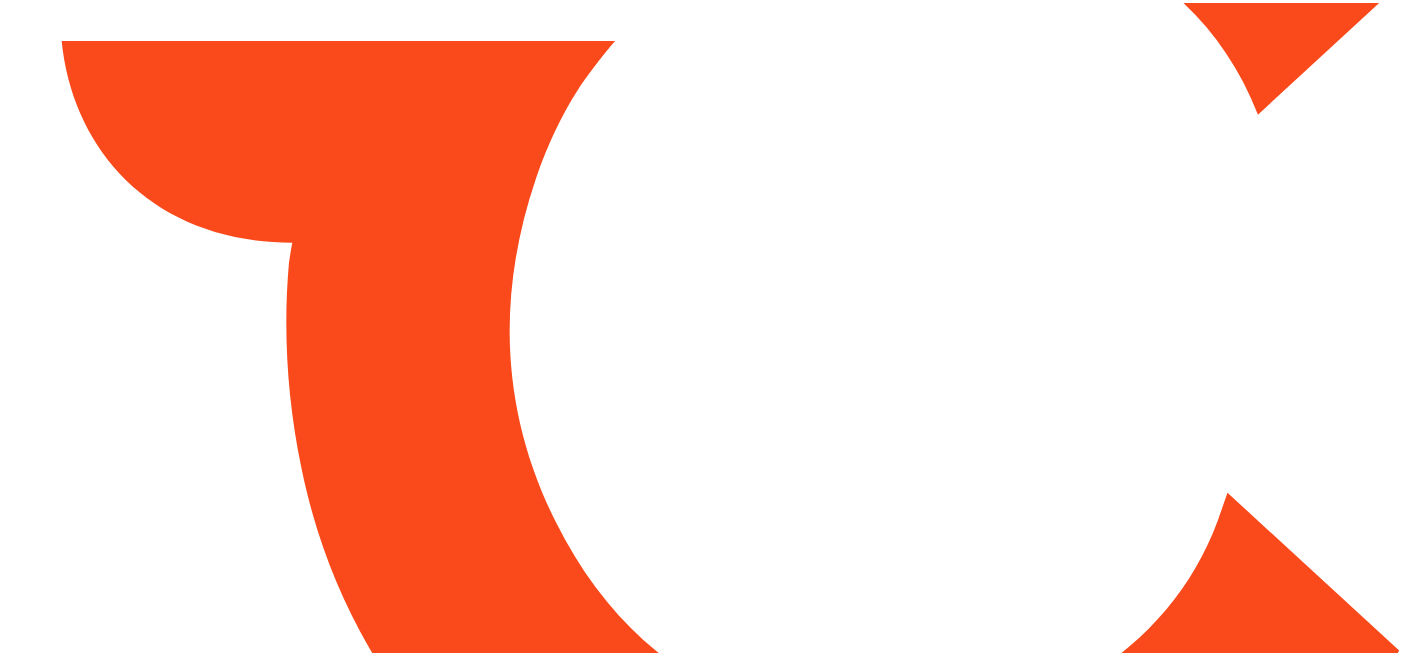 scroll, scrollTop: 0, scrollLeft: 0, axis: both 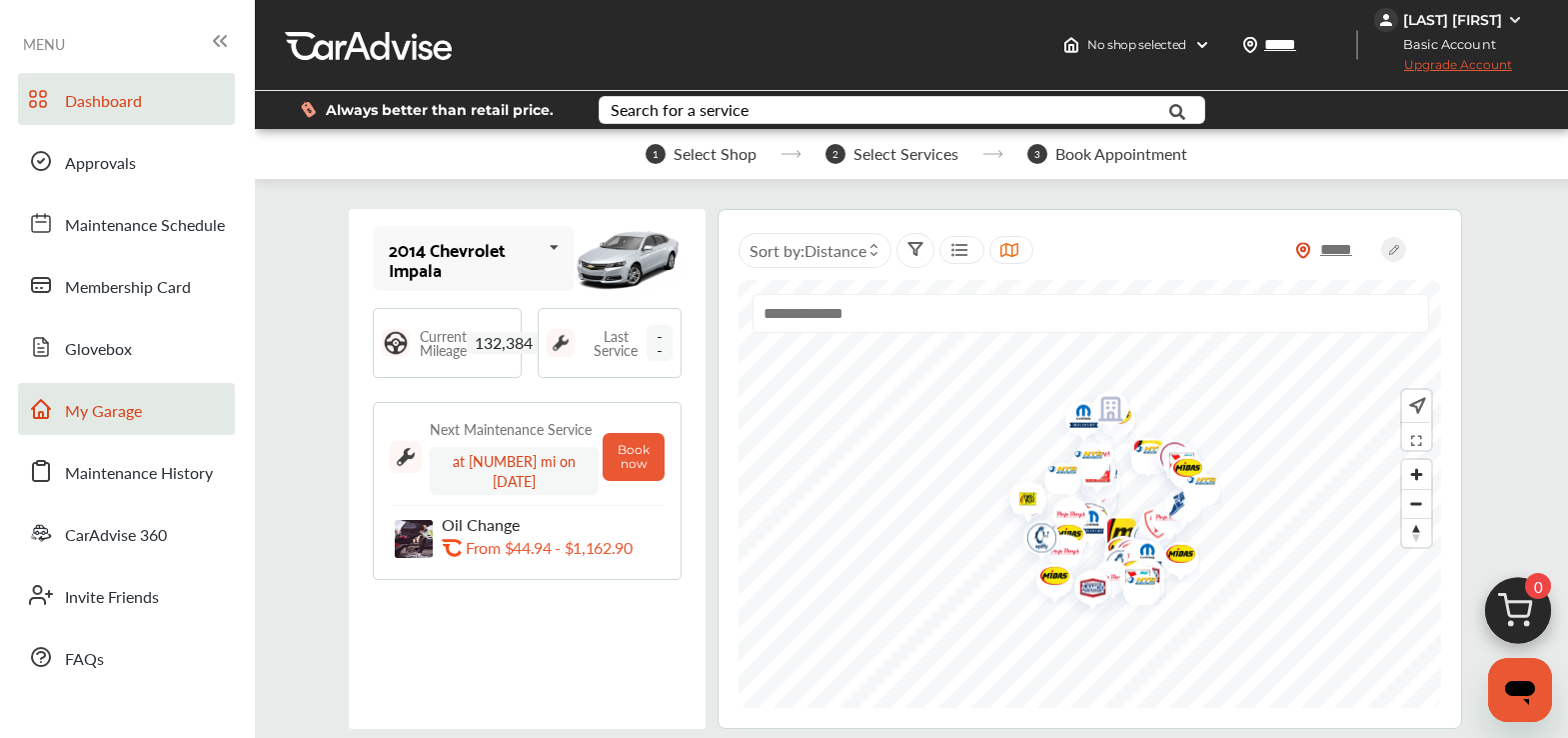 click on "My Garage" at bounding box center (103, 412) 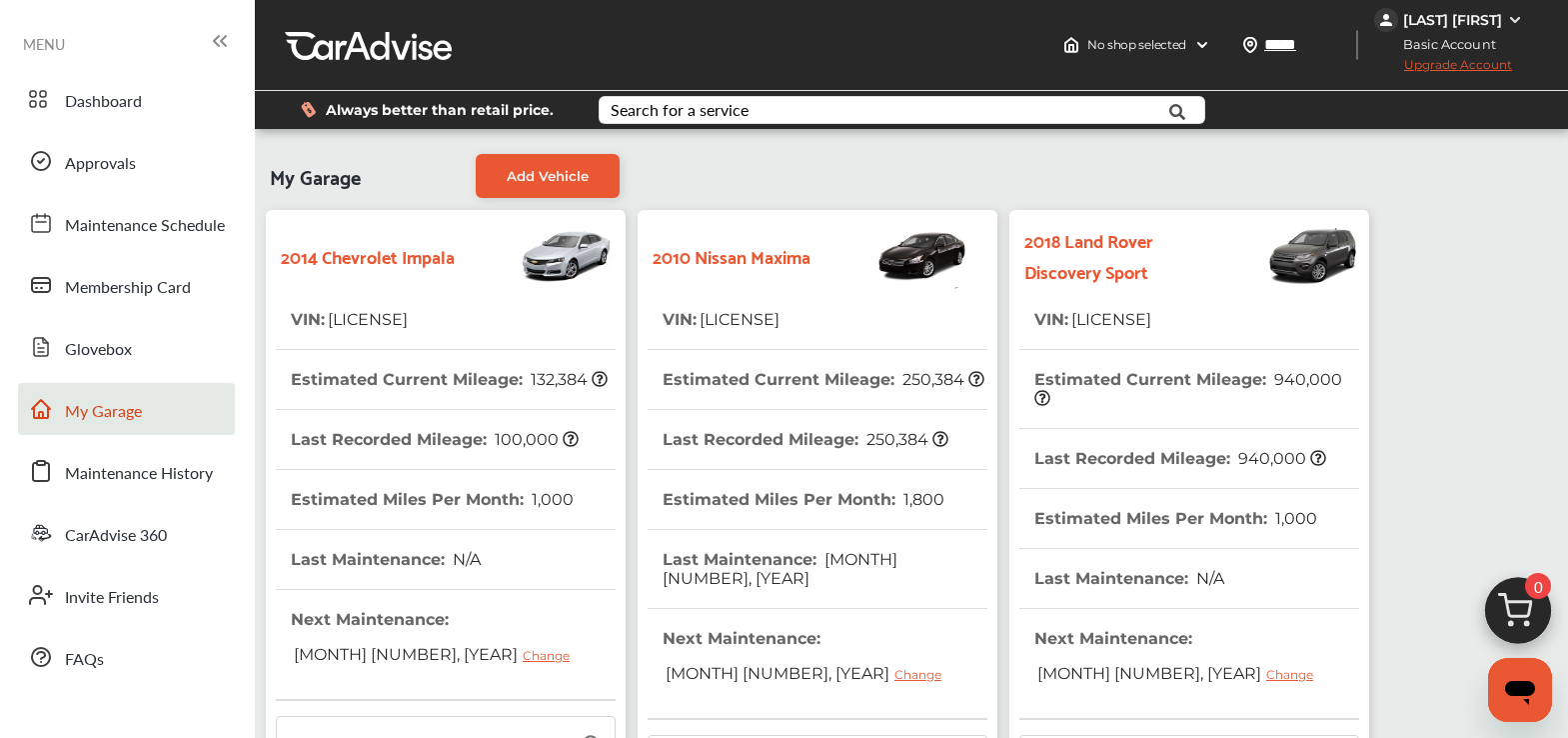 click on "[LICENSE]" at bounding box center (738, 319) 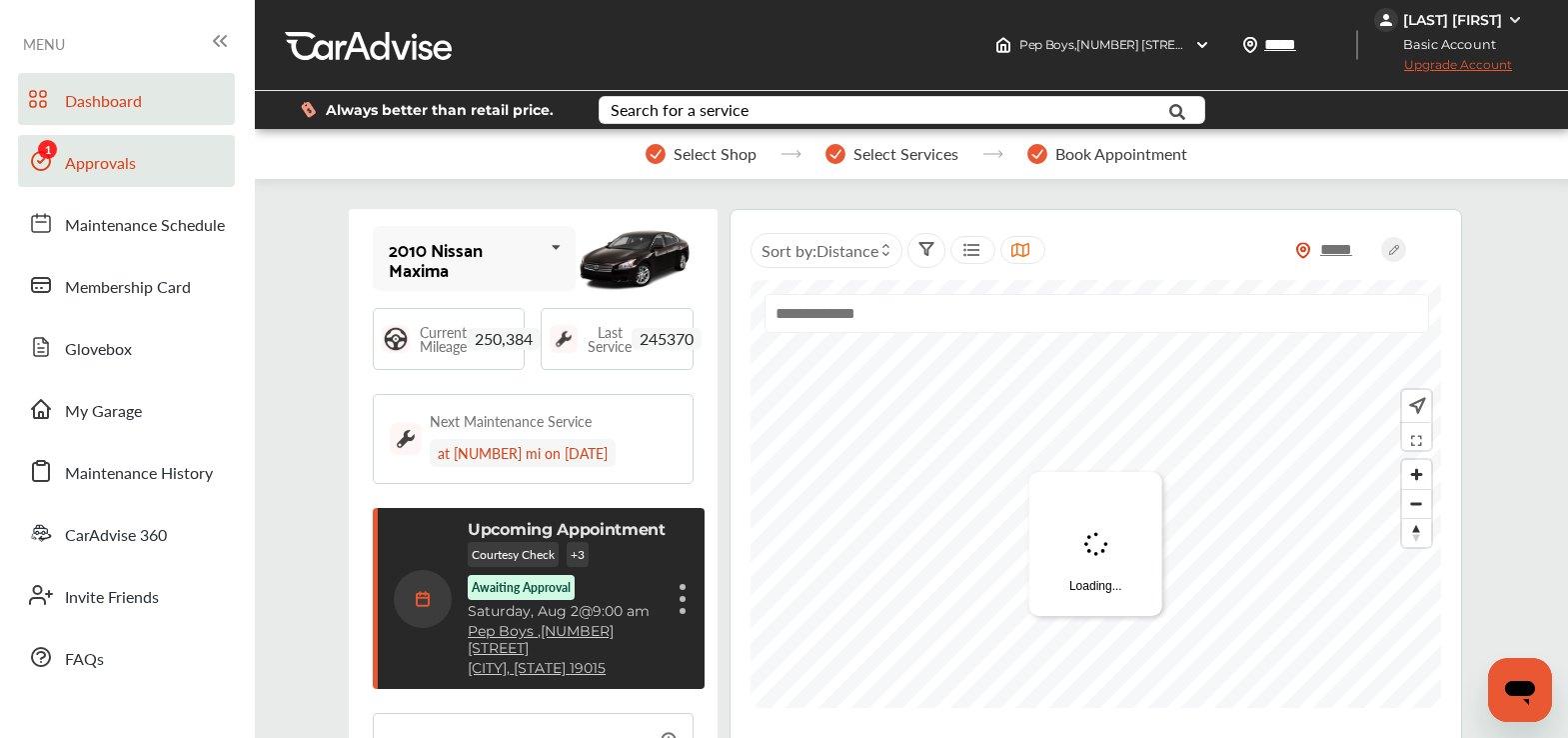 click on "Approvals" at bounding box center [100, 164] 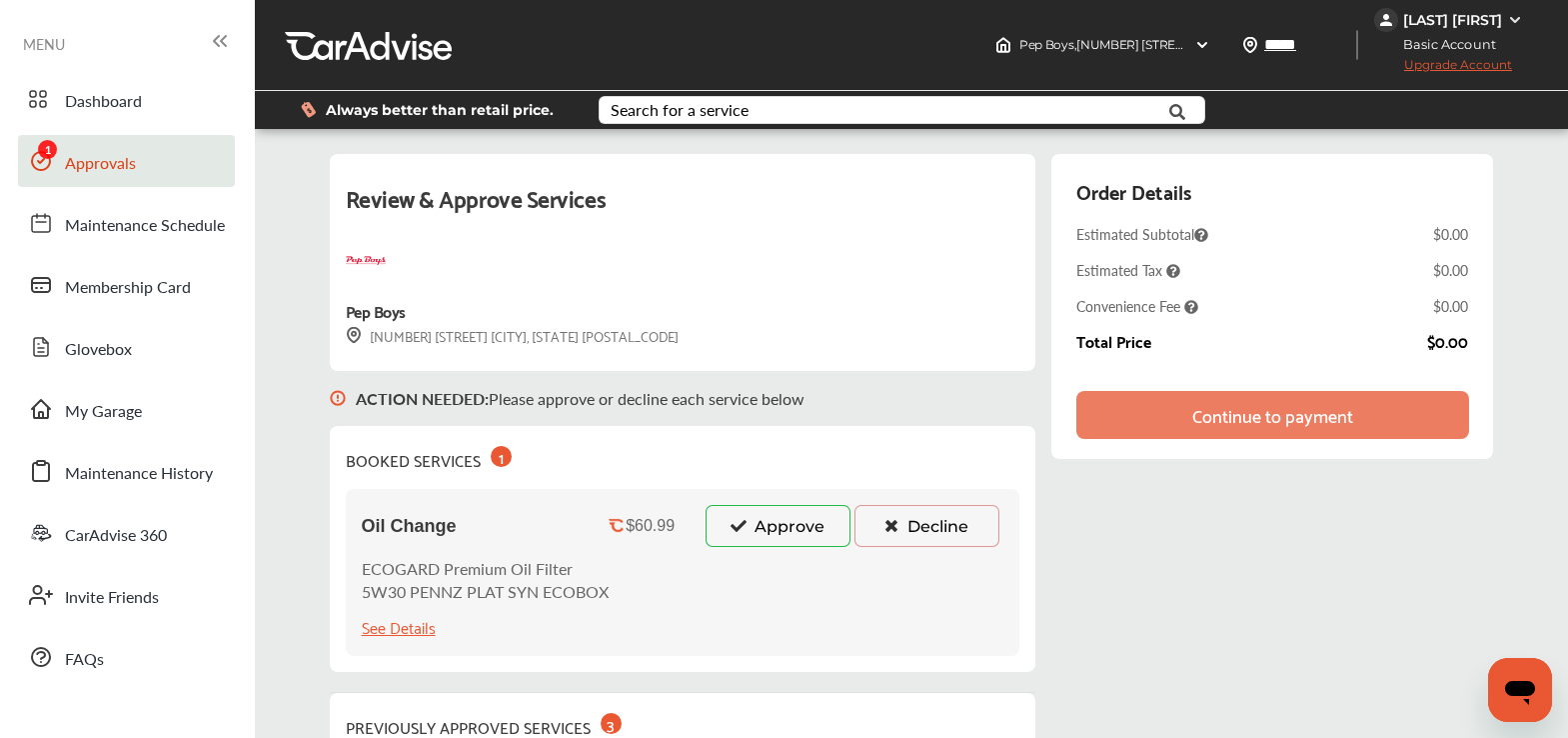 click on "Approve" at bounding box center (778, 526) 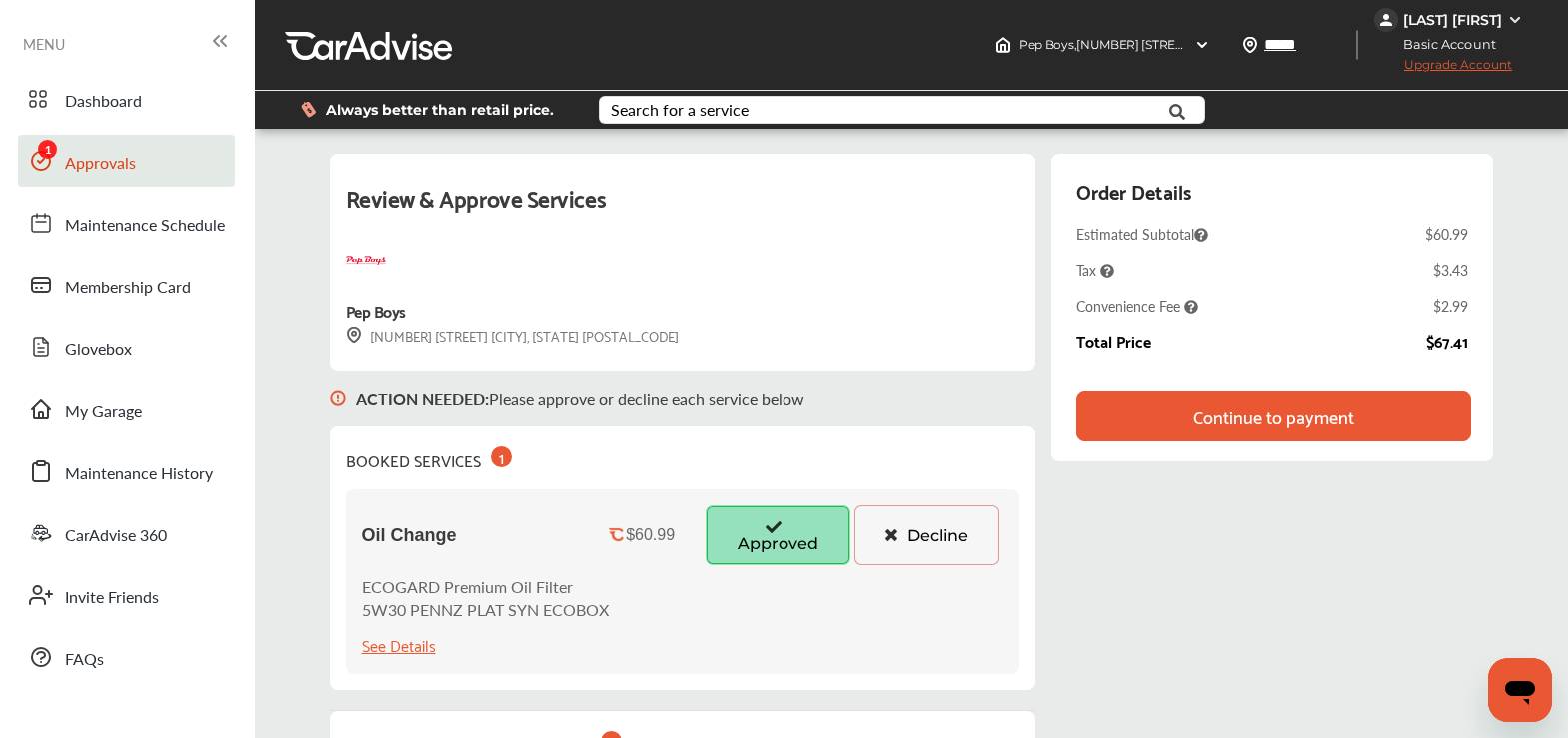 click on "Upgrade Account" at bounding box center (1443, 69) 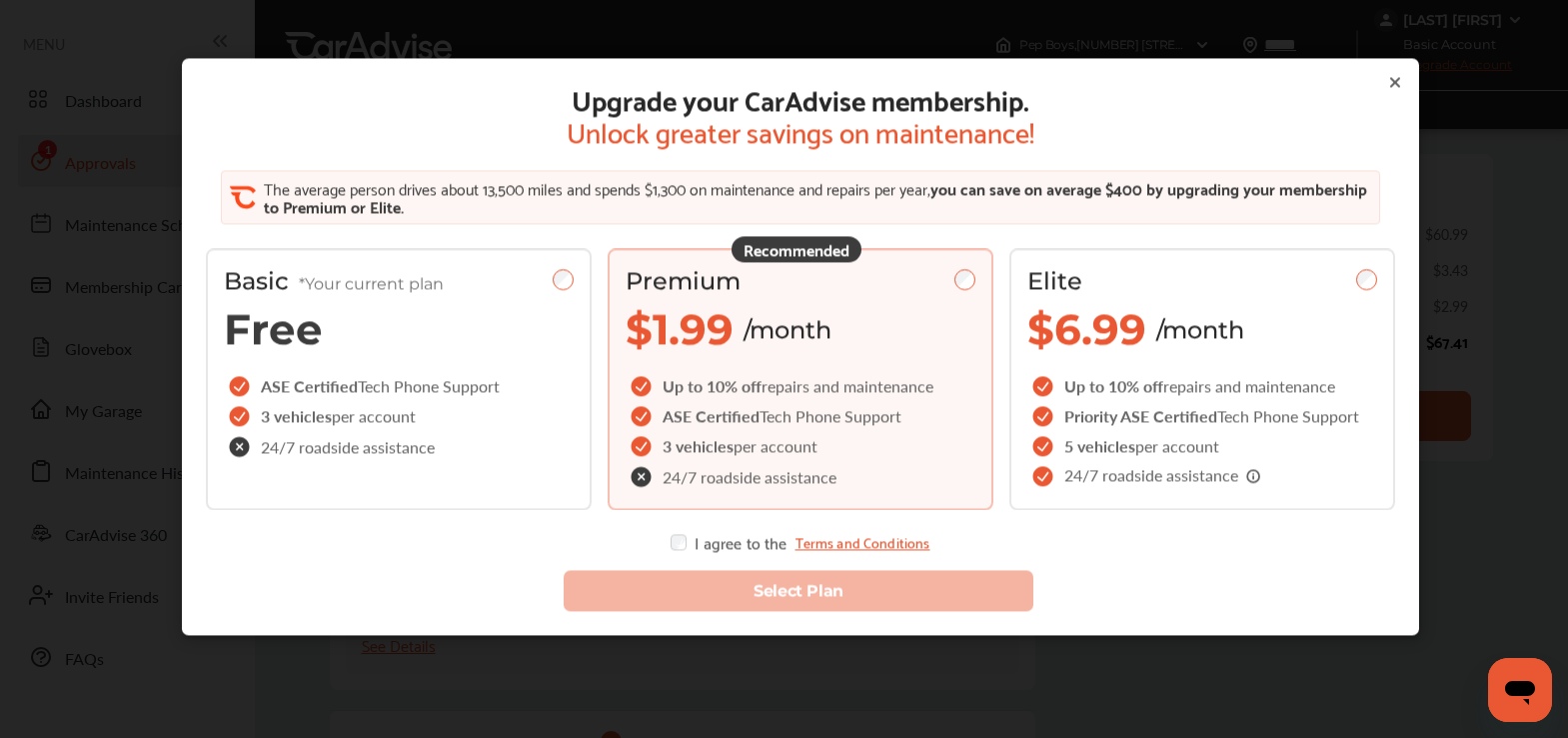 click on "Upgrade your CarAdvise membership.  Unlock greater savings on maintenance! The average person drives about 13,500 miles and spends $1,300 on maintenance and repairs per year,   you can save on average $400 by upgrading your membership to Premium or Elite. Basic *Your current plan Free ASE Certified  Tech Phone Support  3 vehicles  per account 24/7 roadside assistance Recommended Premium $1.99  /month Up to 10% off  repairs and maintenance ASE Certified  Tech Phone Support  3 vehicles  per account 24/7 roadside assistance Elite $6.99  /month Up to 10% off  repairs and maintenance Priority ASE Certified  Tech Phone Support  5 vehicles  per account 24/7 roadside assistance
I agree to the Terms and Conditions" at bounding box center [800, 316] 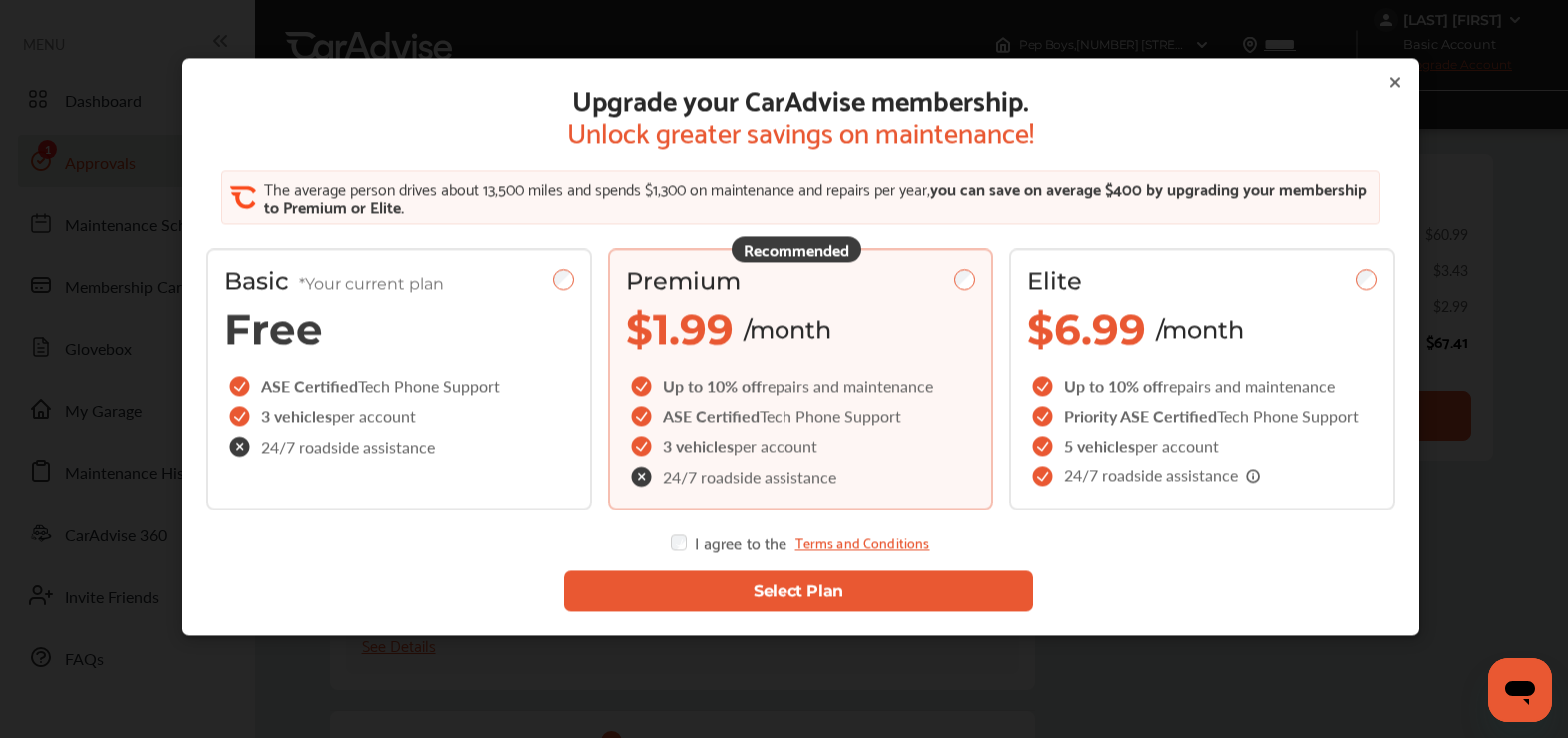 click on "Select Plan" at bounding box center (797, 590) 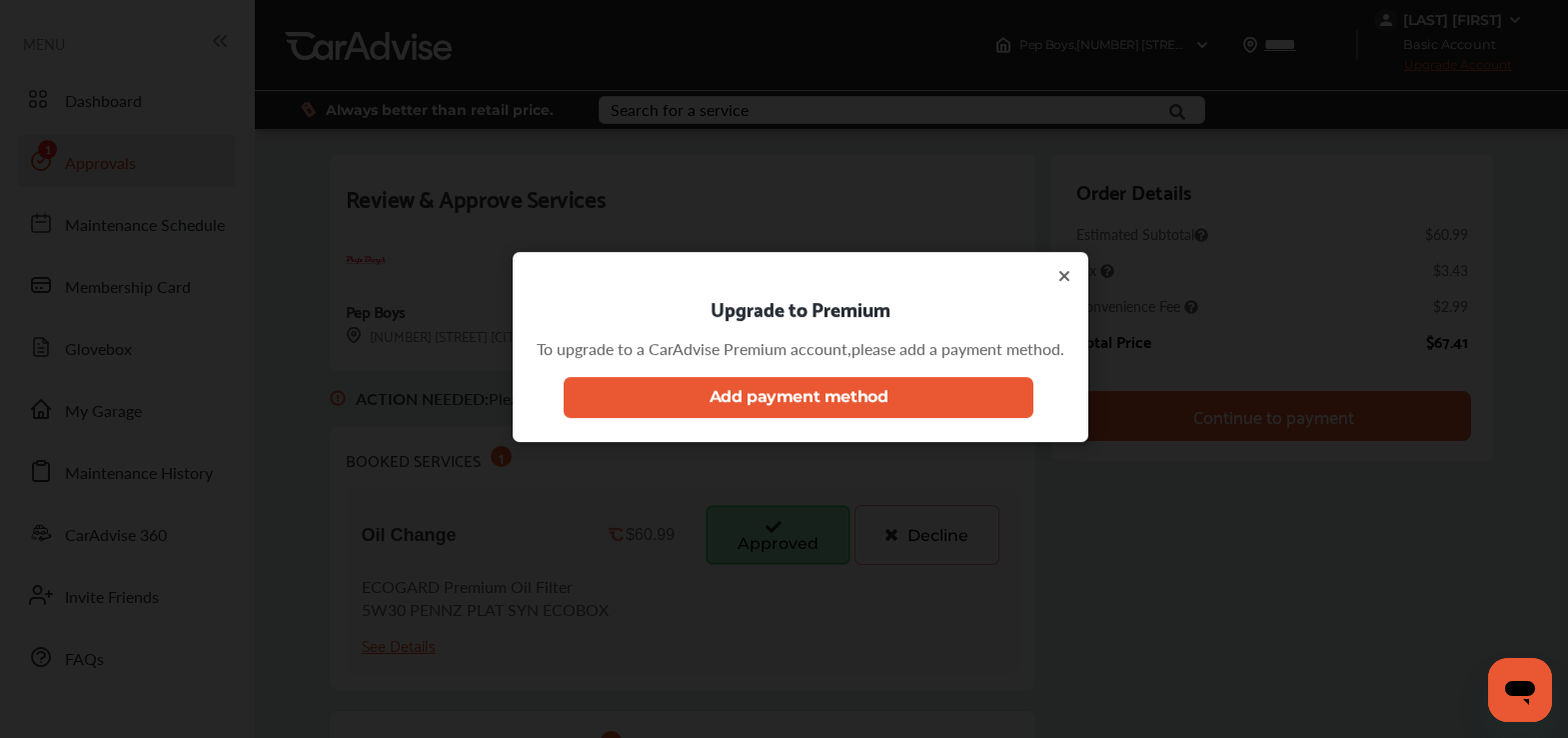 click on "Add payment method" at bounding box center [797, 396] 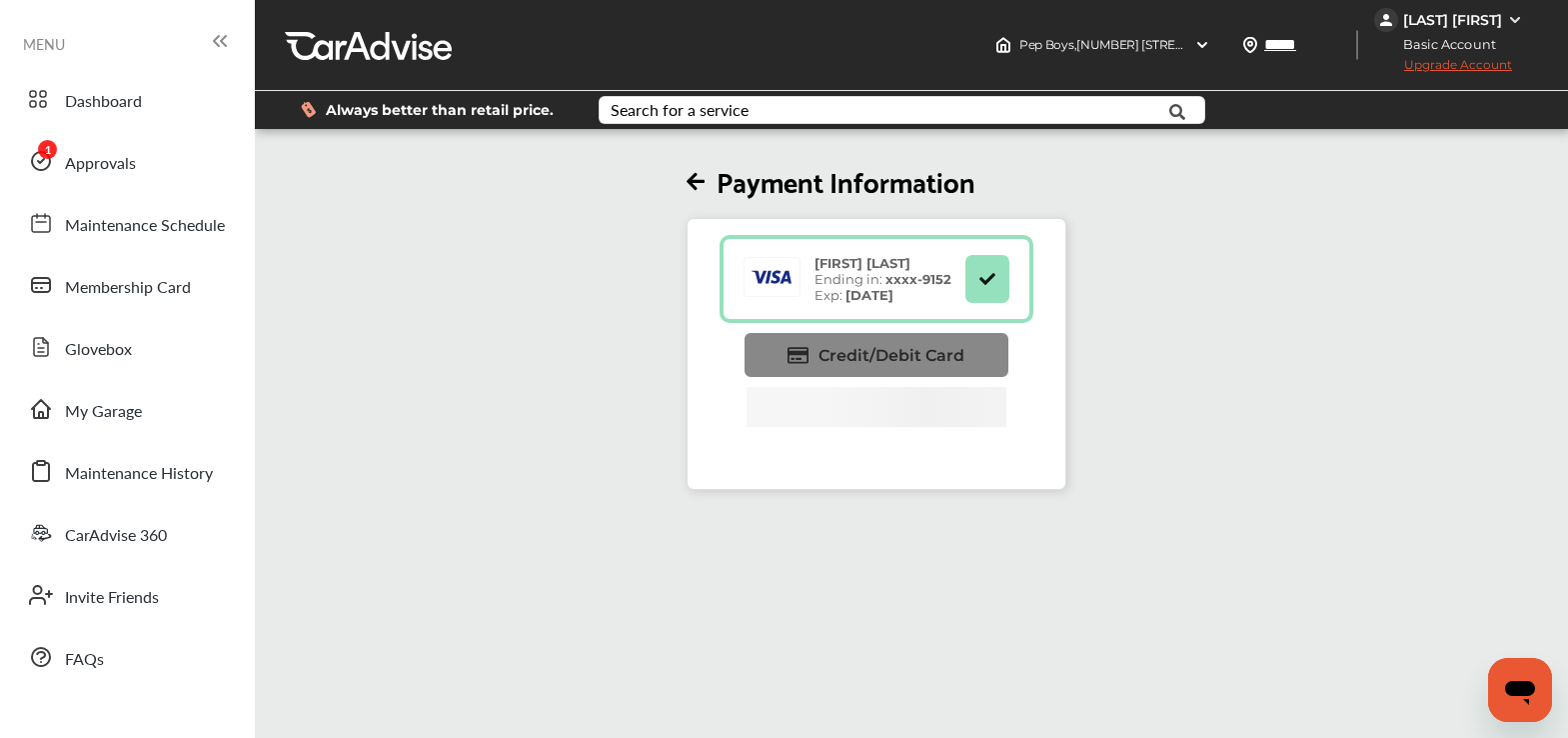 click on "Credit/Debit Card" at bounding box center [891, 355] 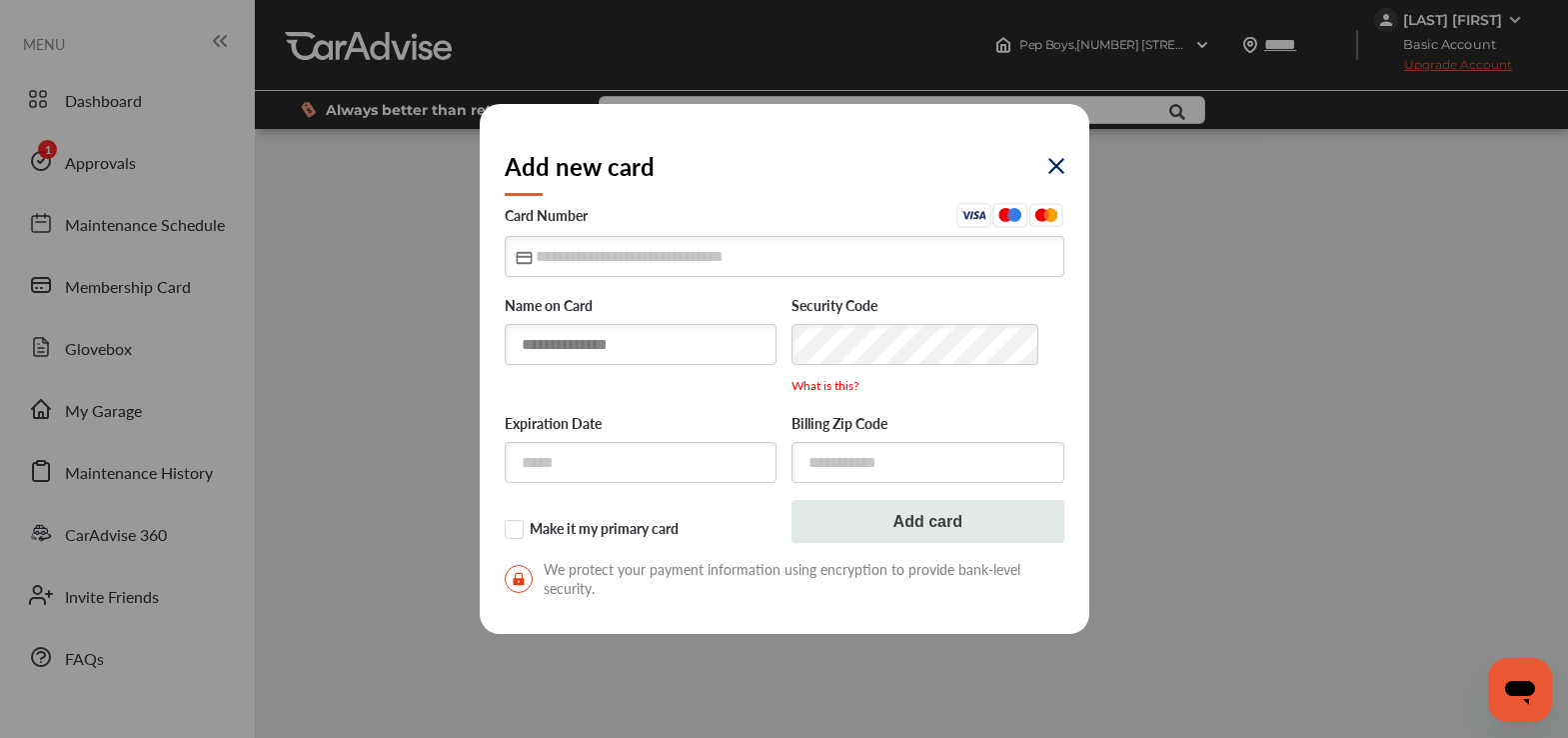 click at bounding box center (641, 344) 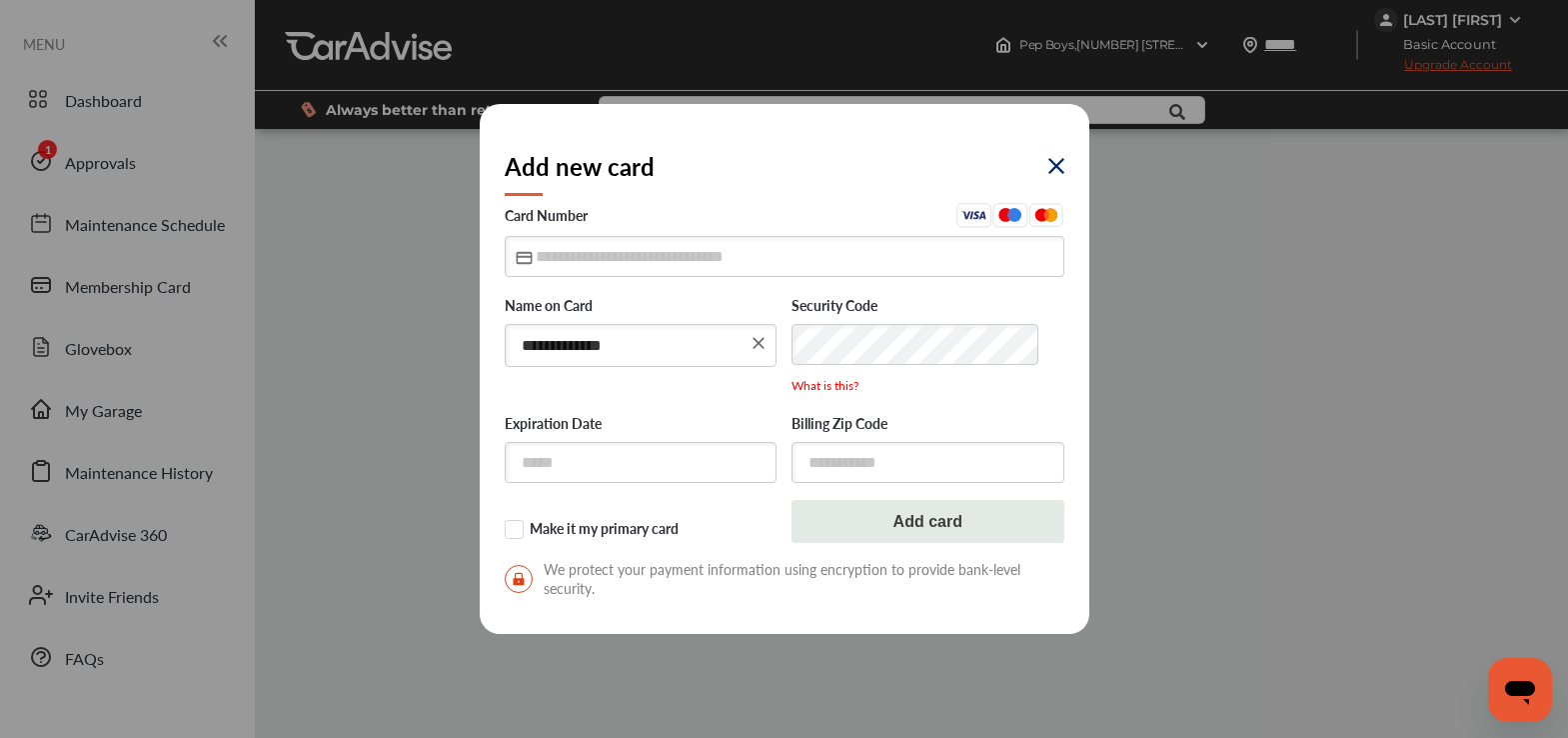 type on "**********" 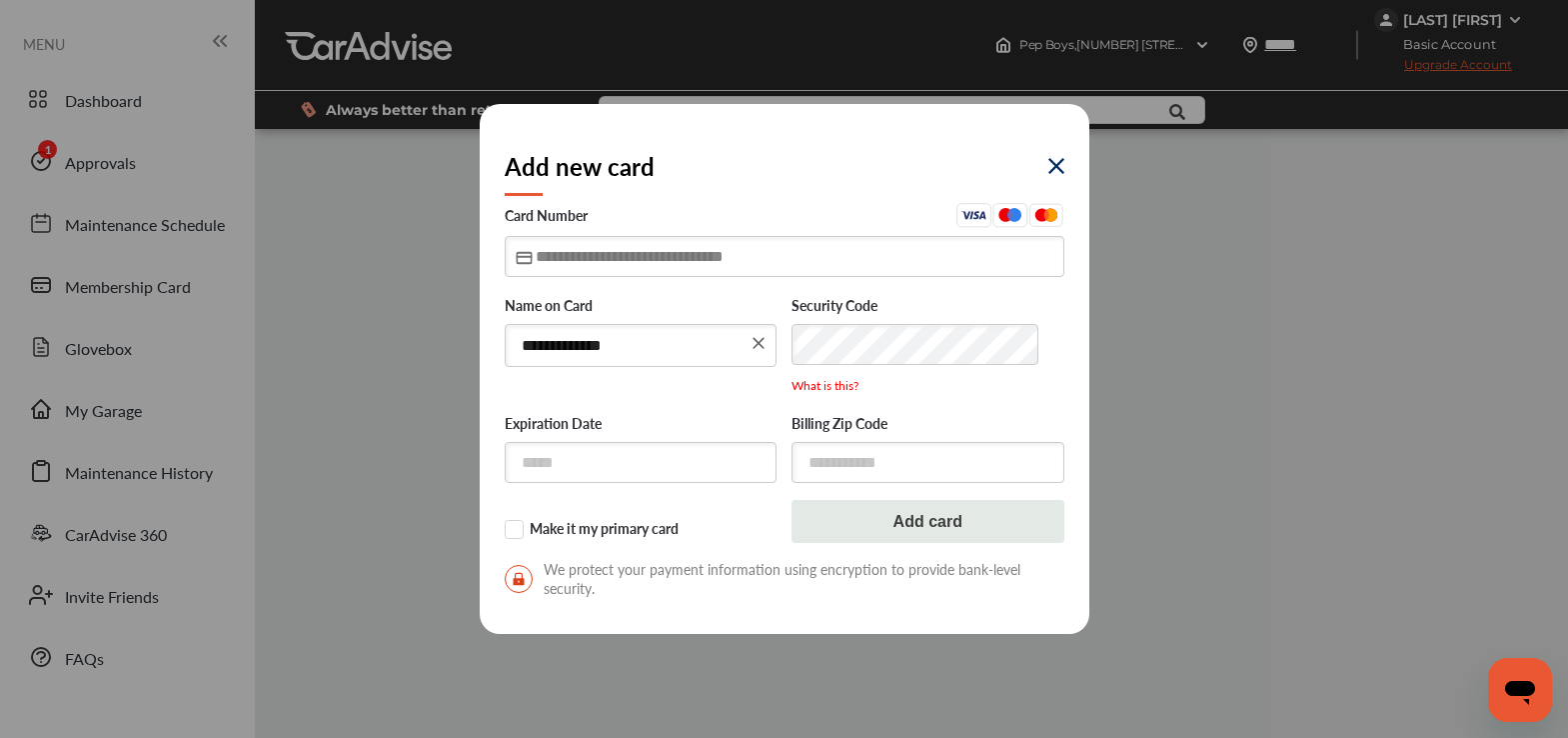 click at bounding box center [784, 256] 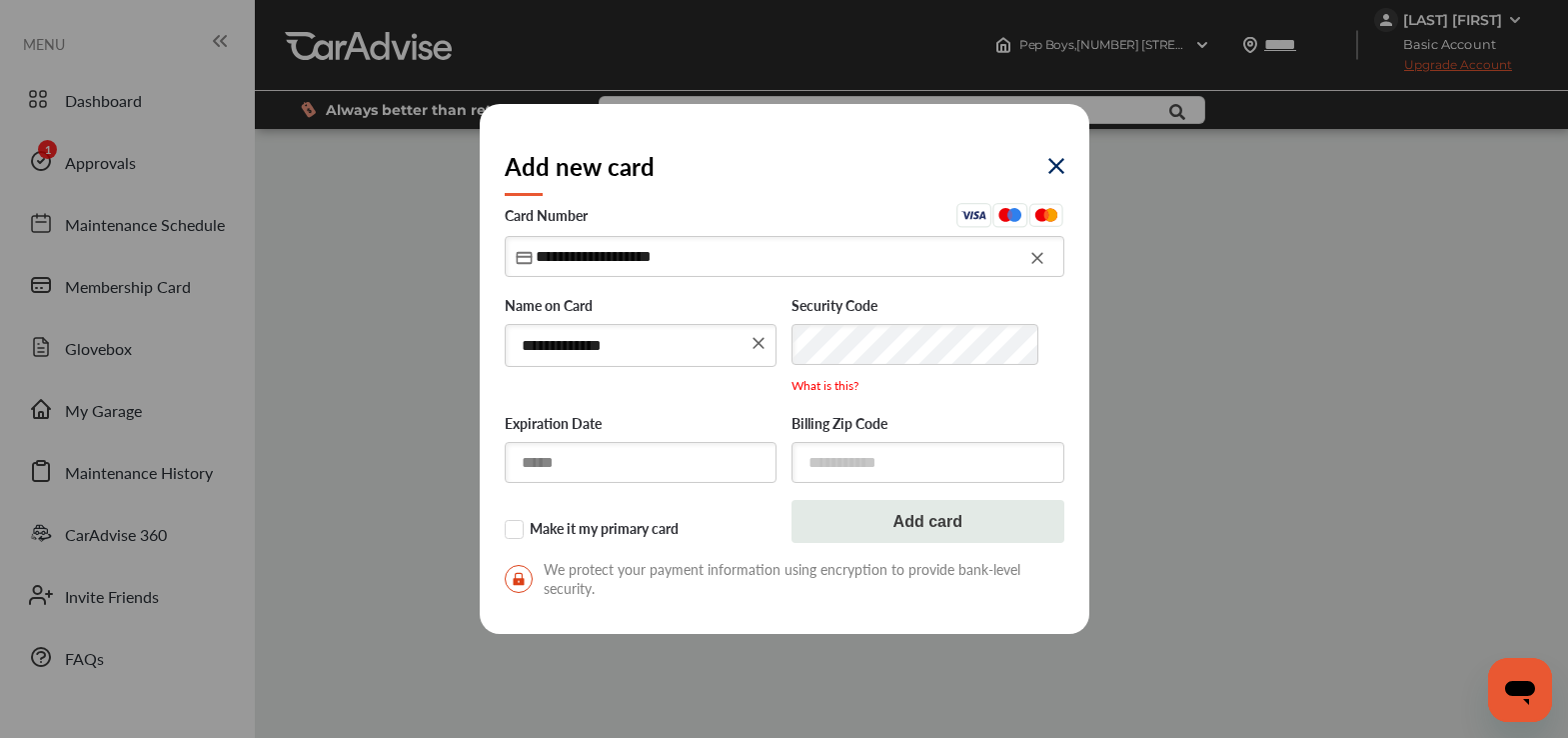 type on "**********" 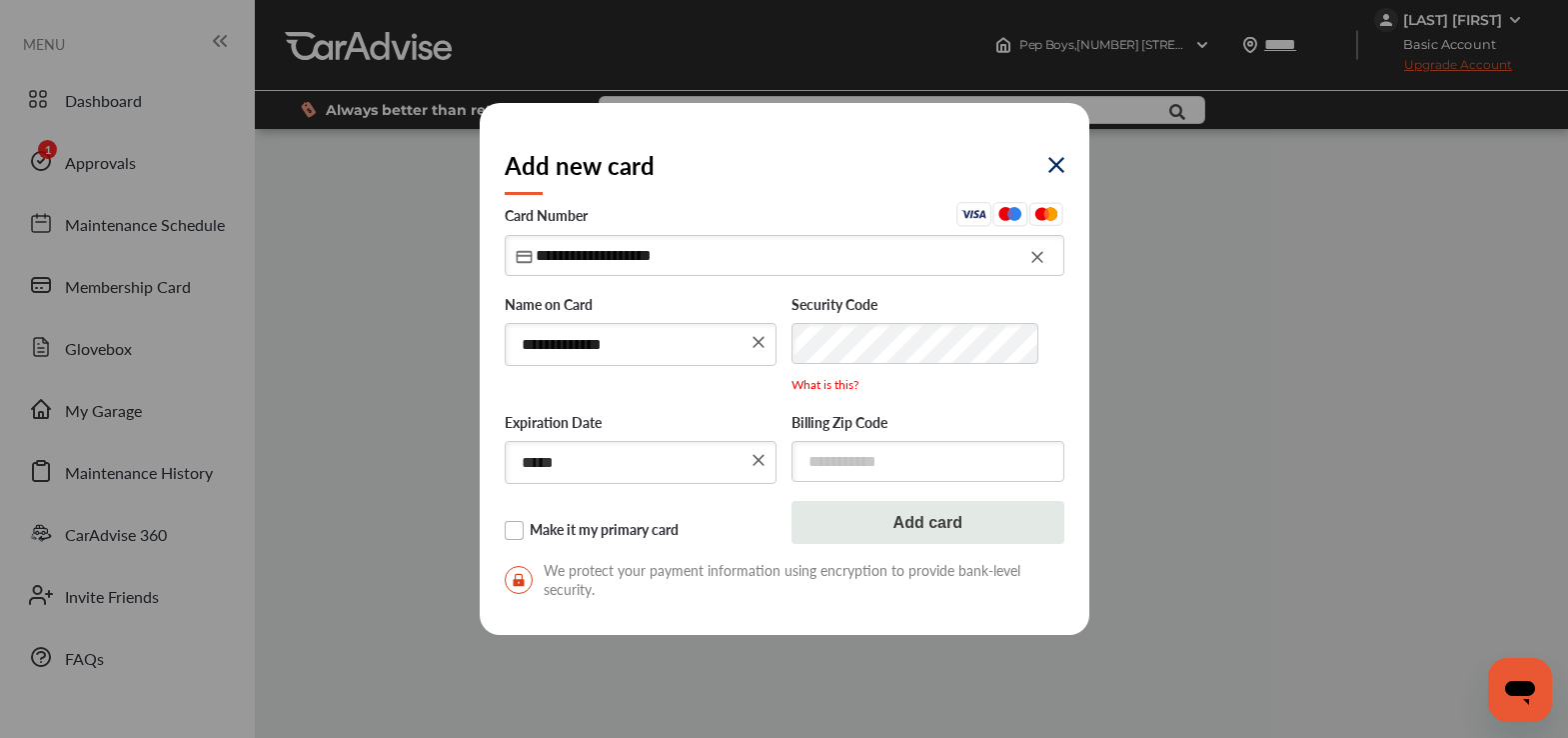 type on "*****" 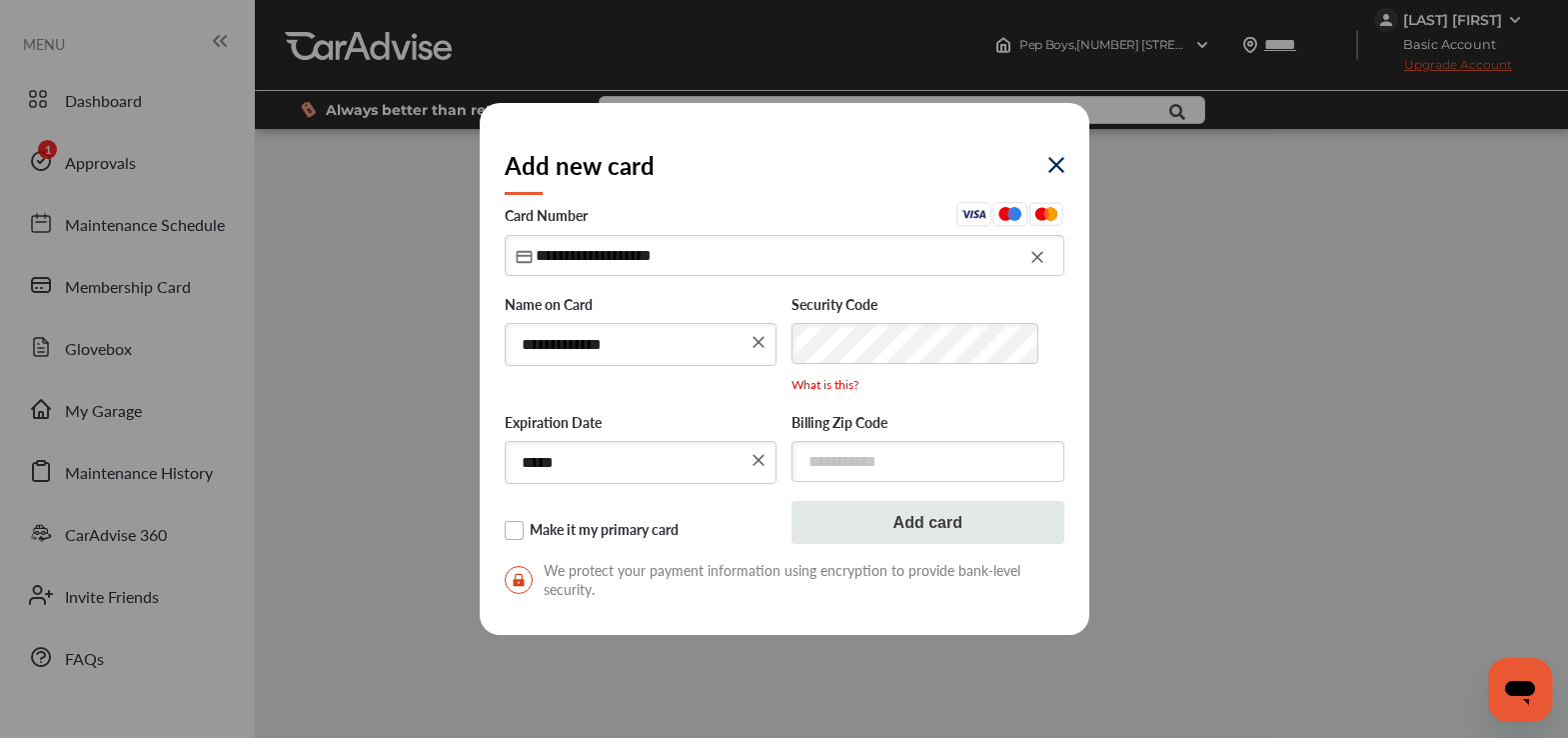 click on "Make it my primary card" at bounding box center (641, 531) 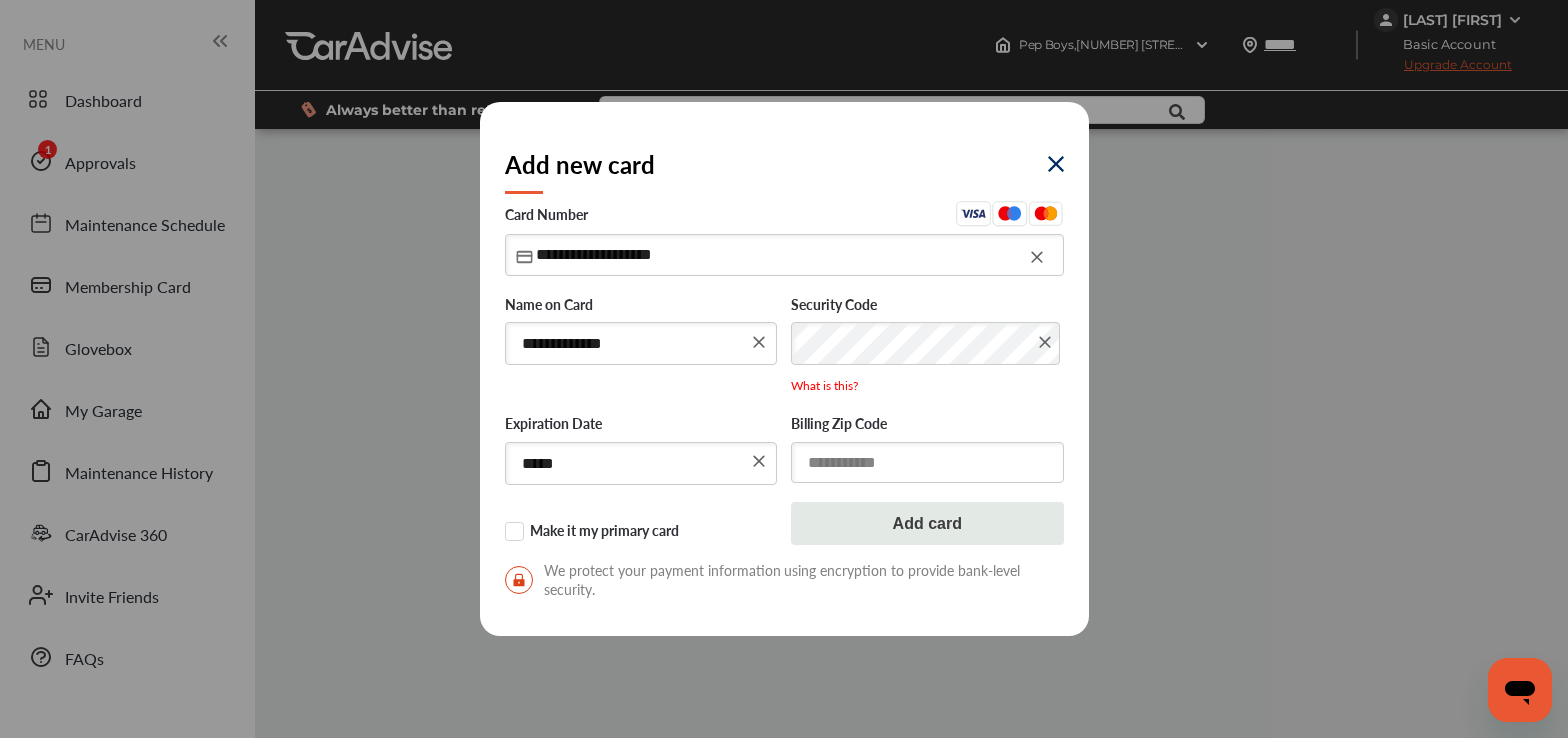 click at bounding box center (927, 462) 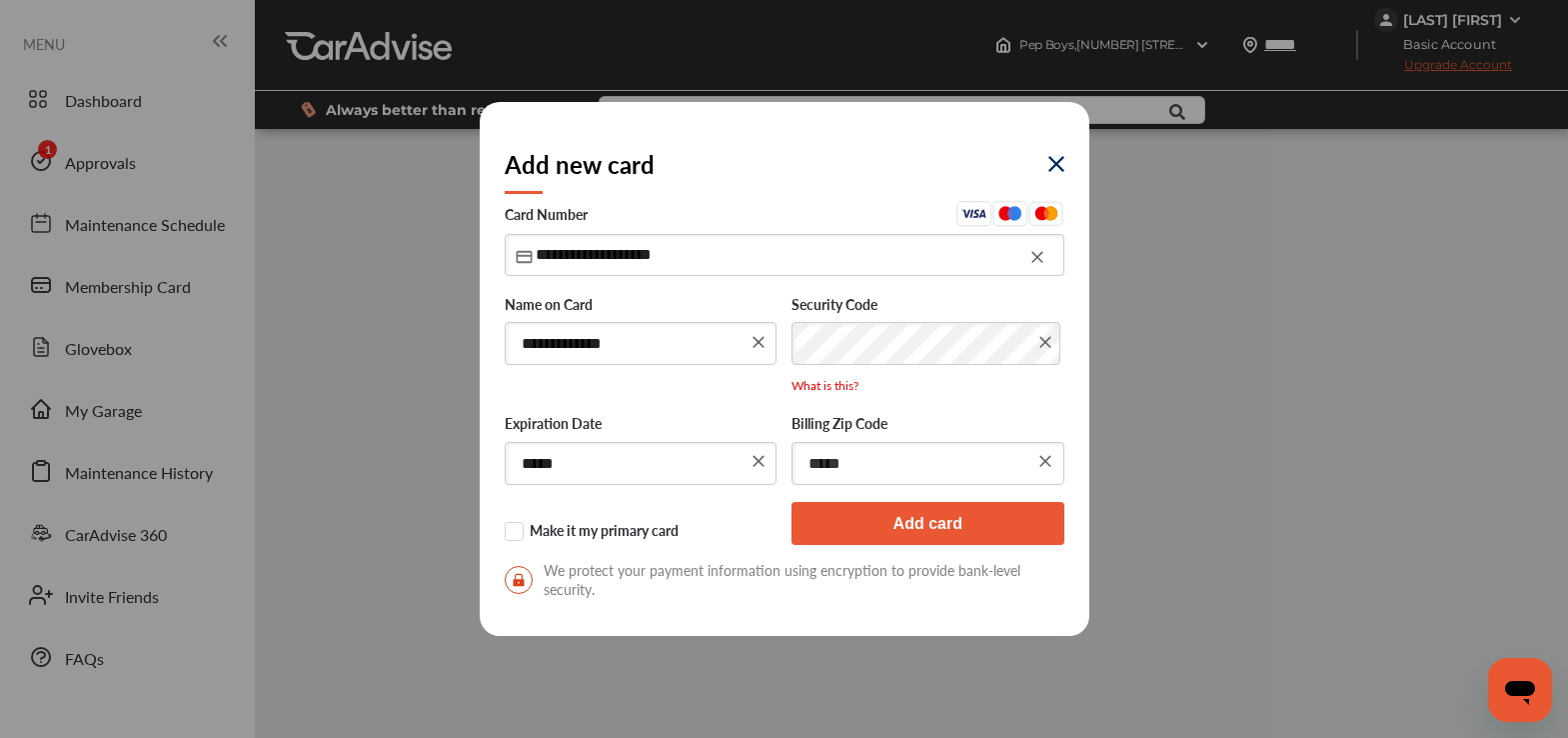 type on "*****" 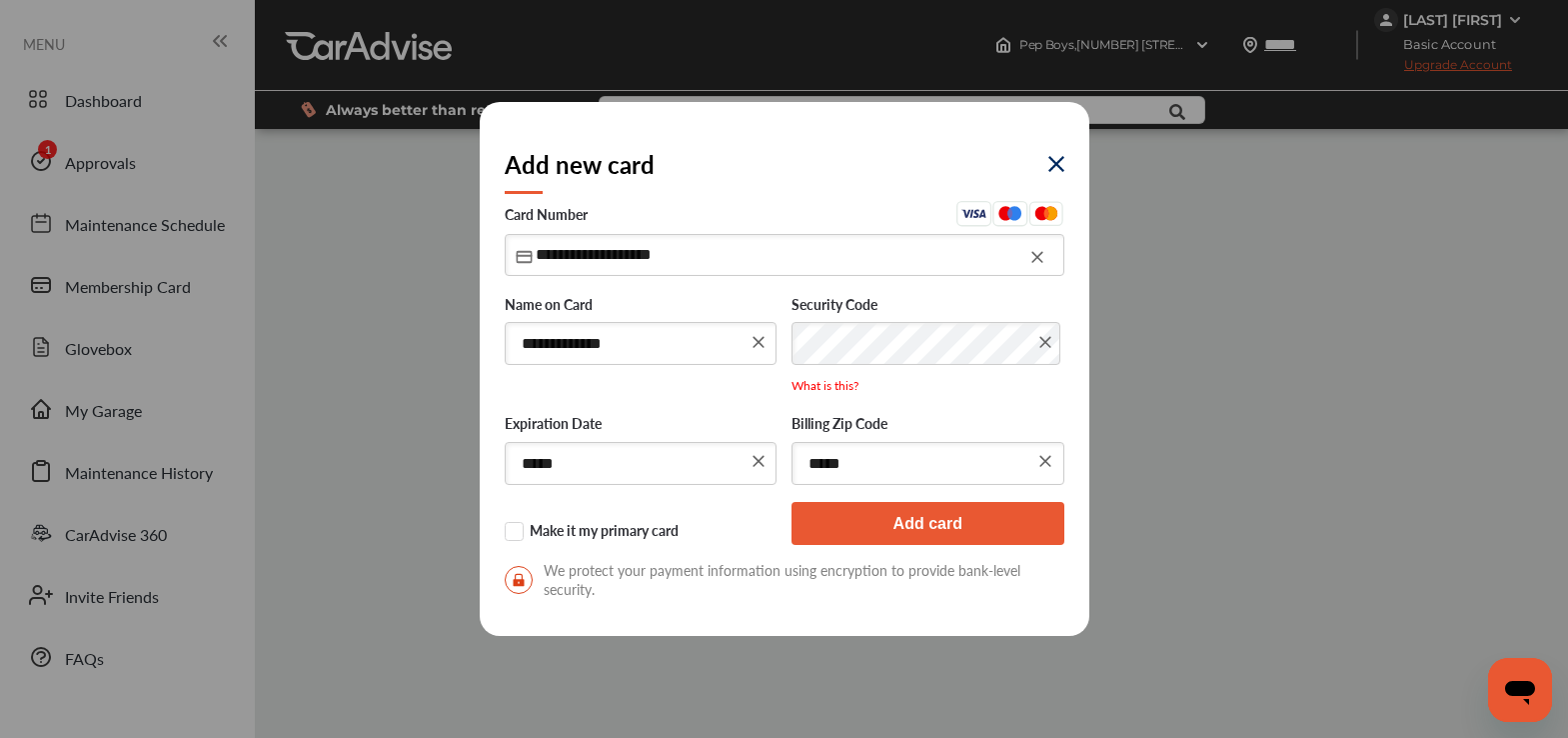 click on "Add card" at bounding box center (927, 523) 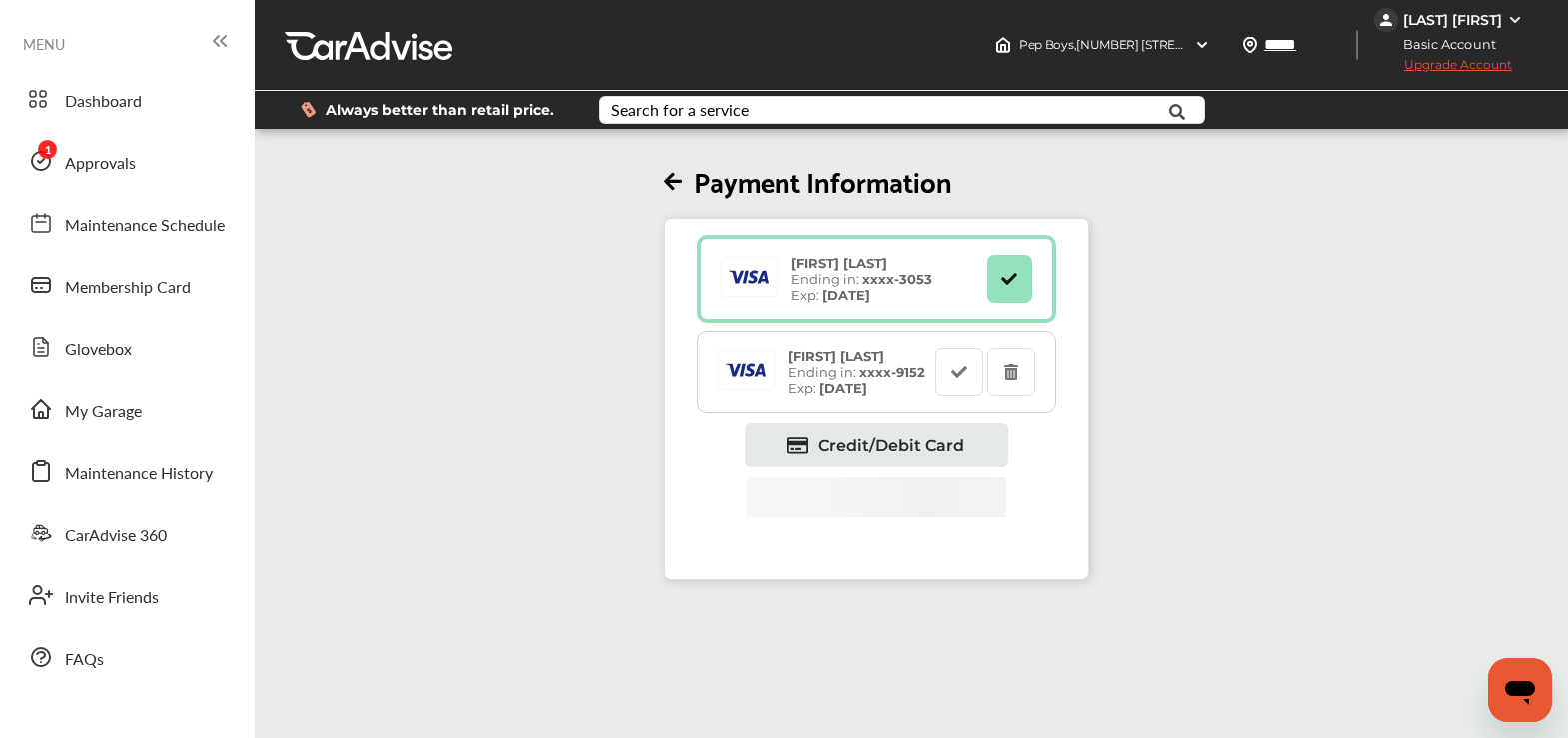 click on "Always better than retail price. Search for a service Search for... All Common Services Maintenance Schedules" at bounding box center (911, 110) 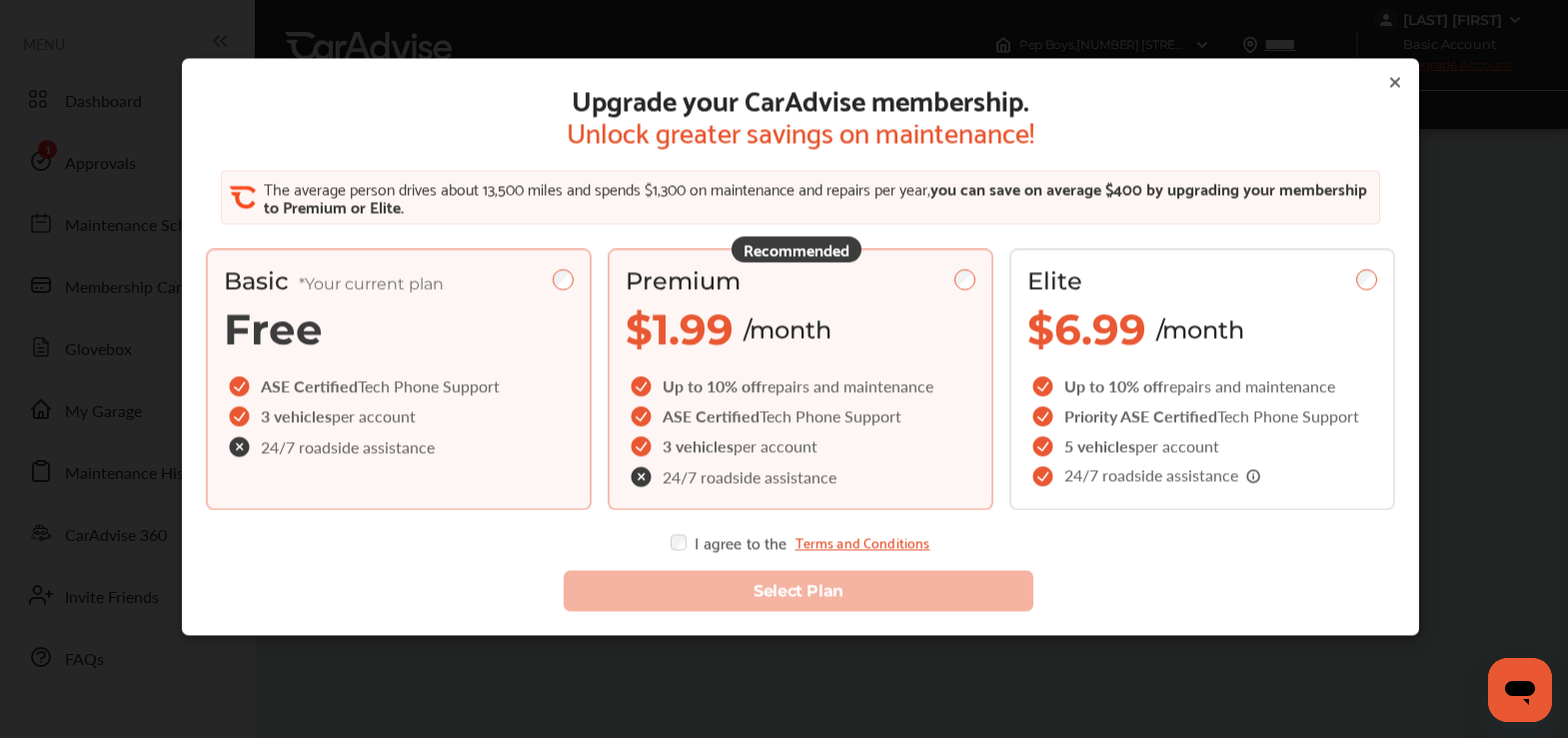 click on "Recommended Premium $1.99  /month Up to 10% off  repairs and maintenance ASE Certified  Tech Phone Support  3 vehicles  per account 24/7 roadside assistance" at bounding box center [800, 379] 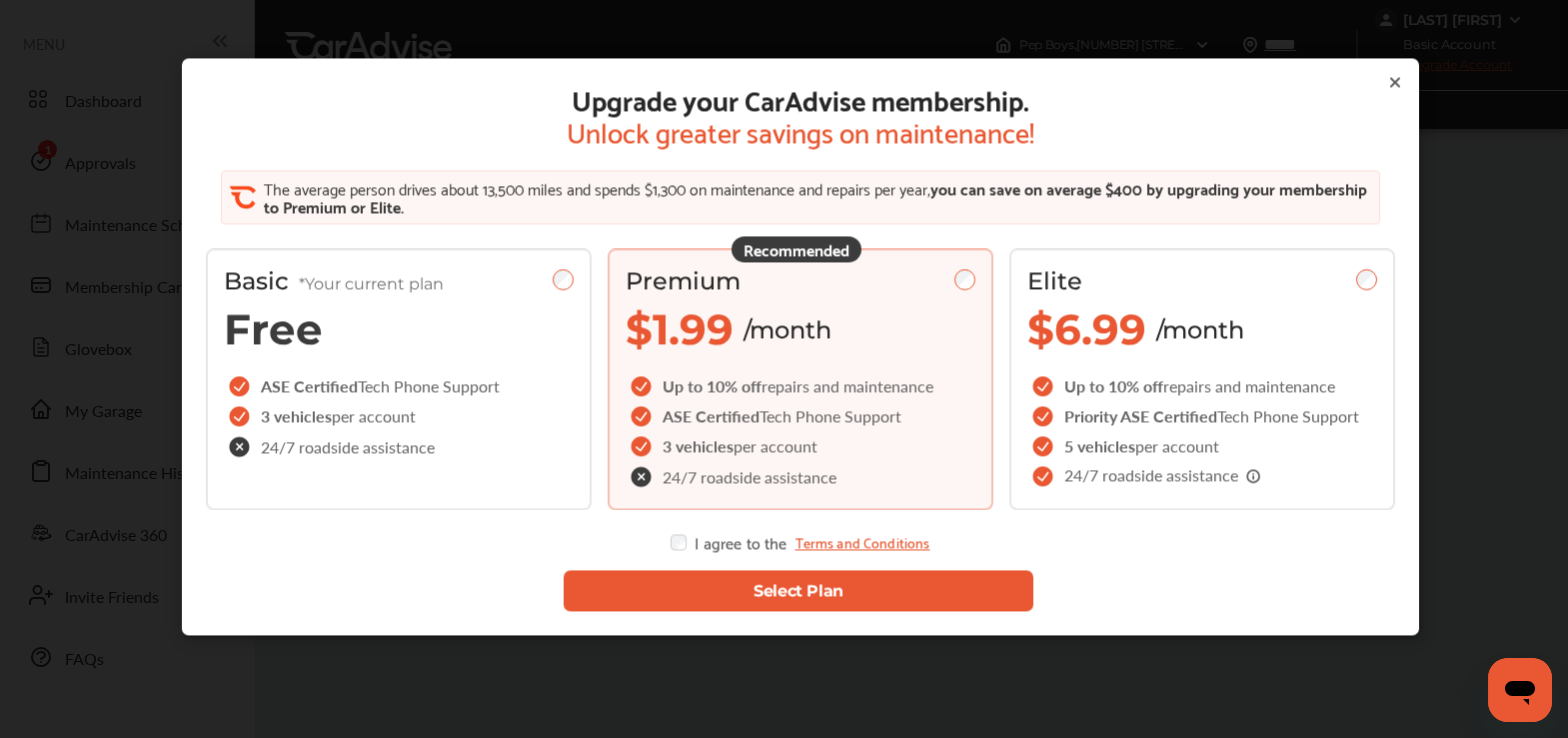 click on "Select Plan" at bounding box center [800, 580] 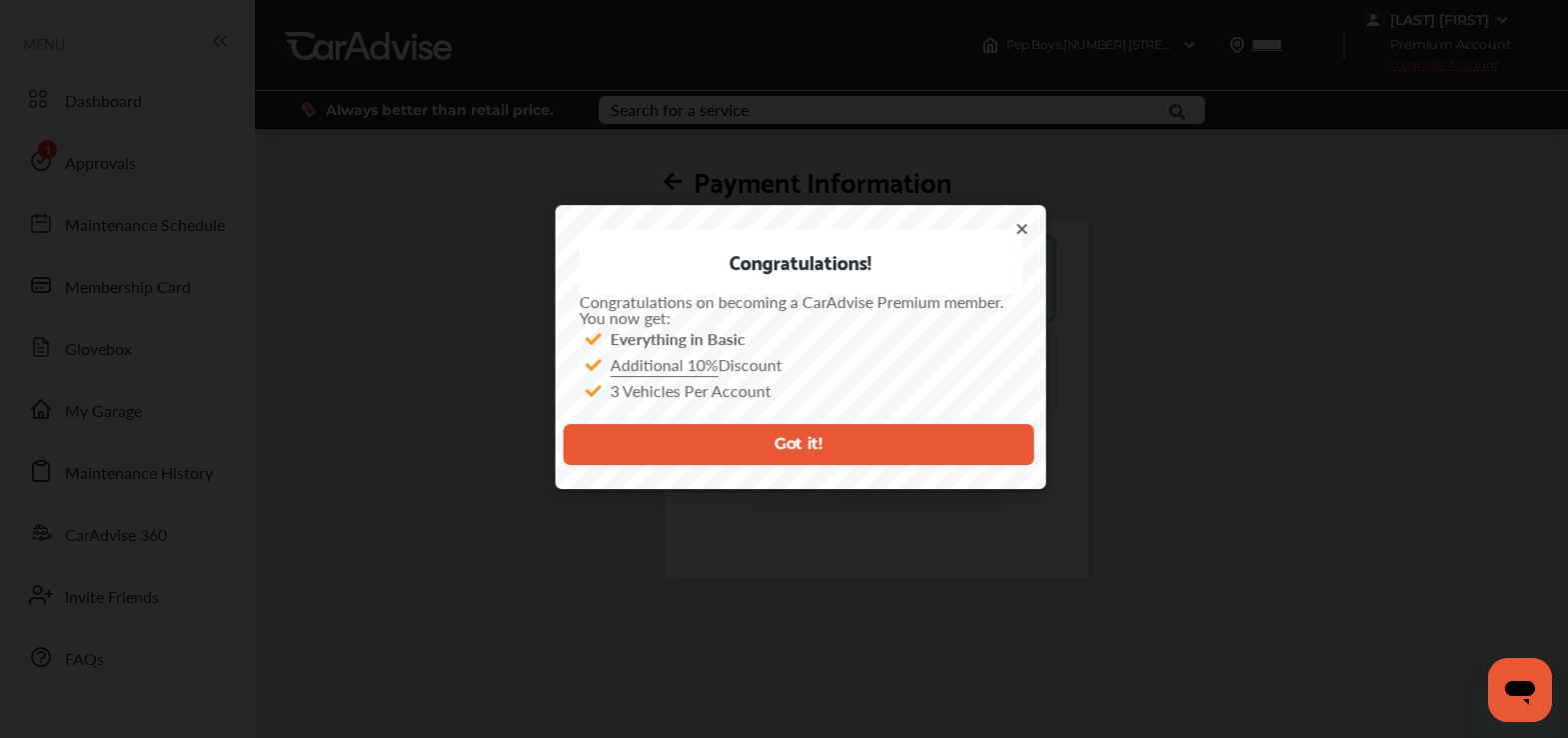 click on "Got it!" at bounding box center [797, 443] 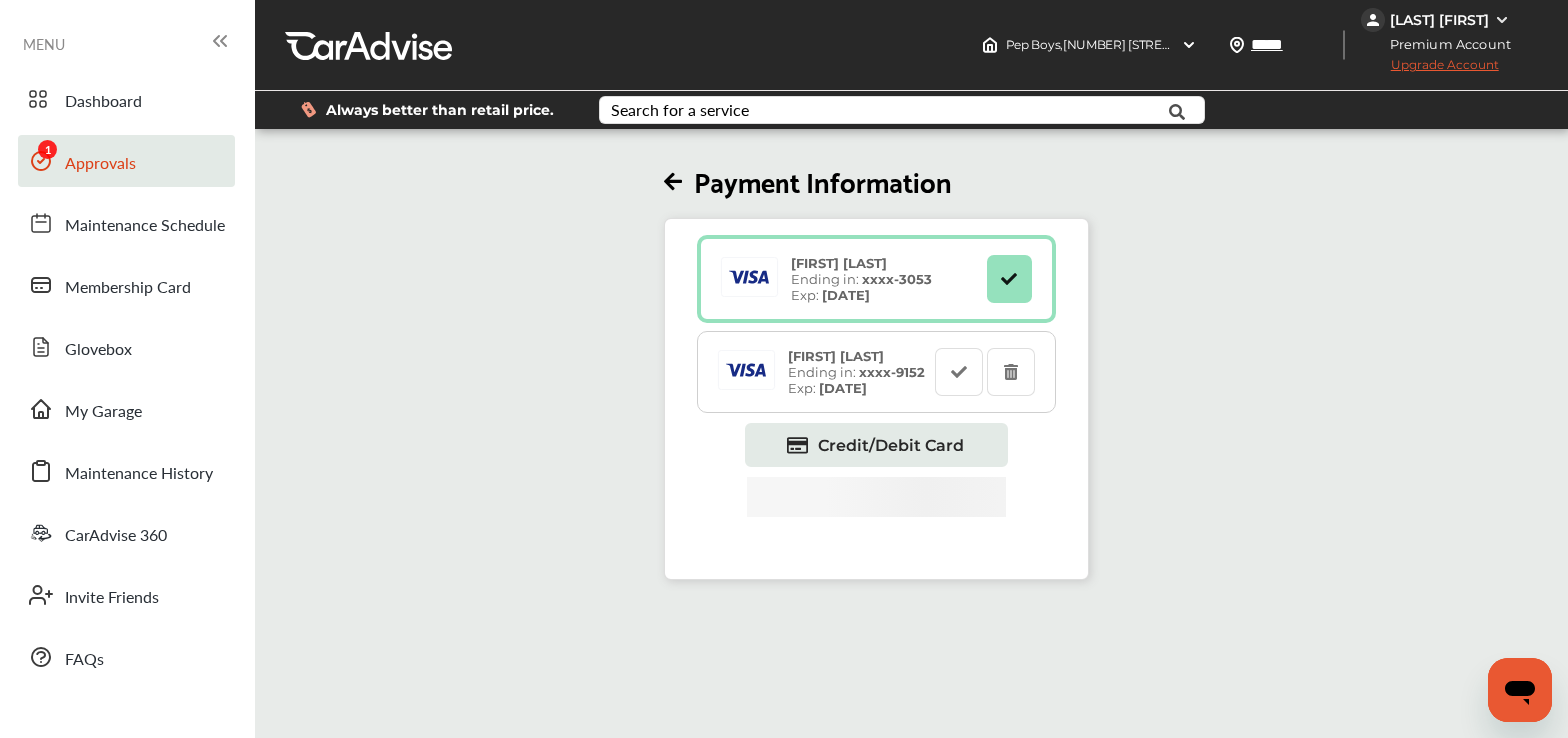 click on "Approvals" at bounding box center (126, 161) 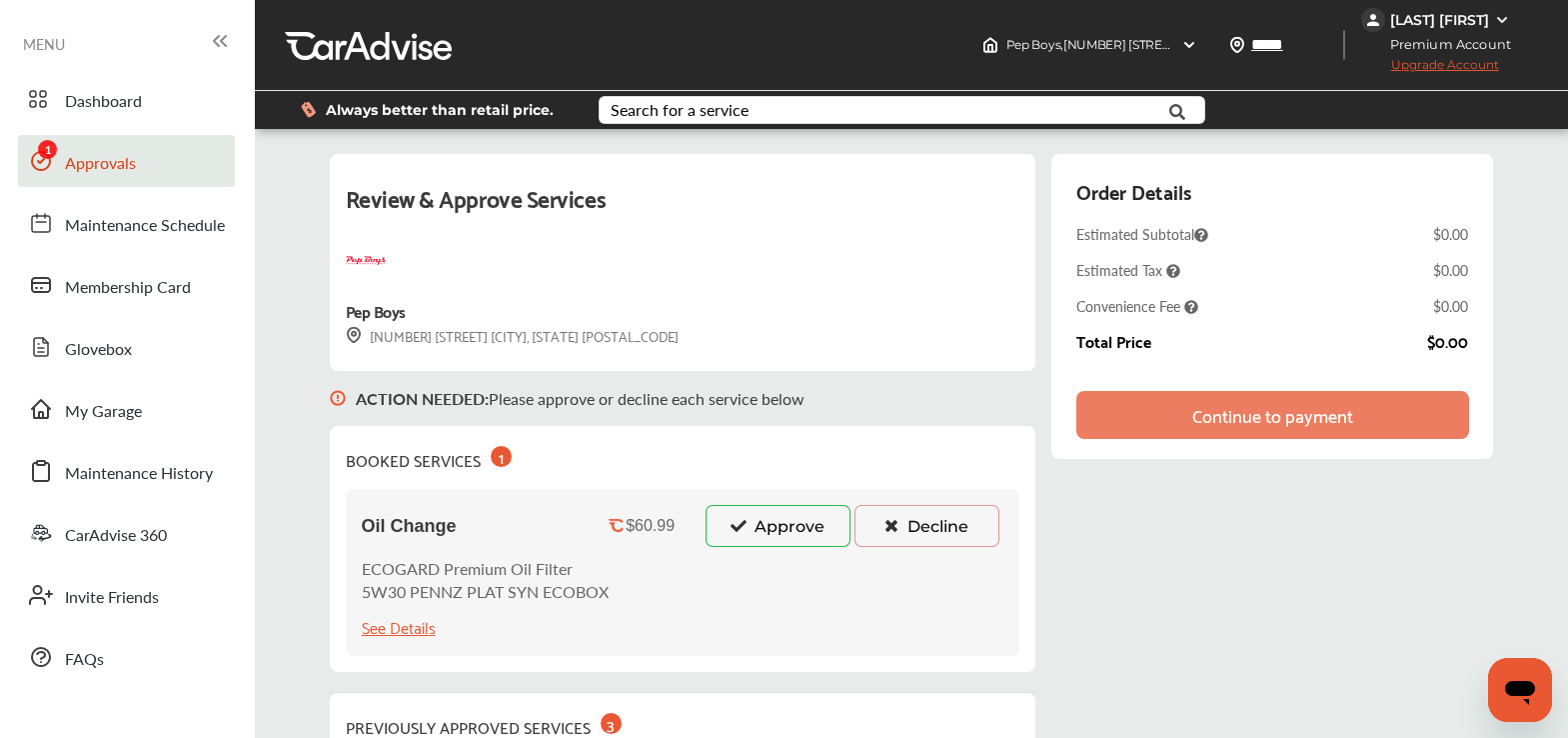 click on "Approve" at bounding box center [778, 526] 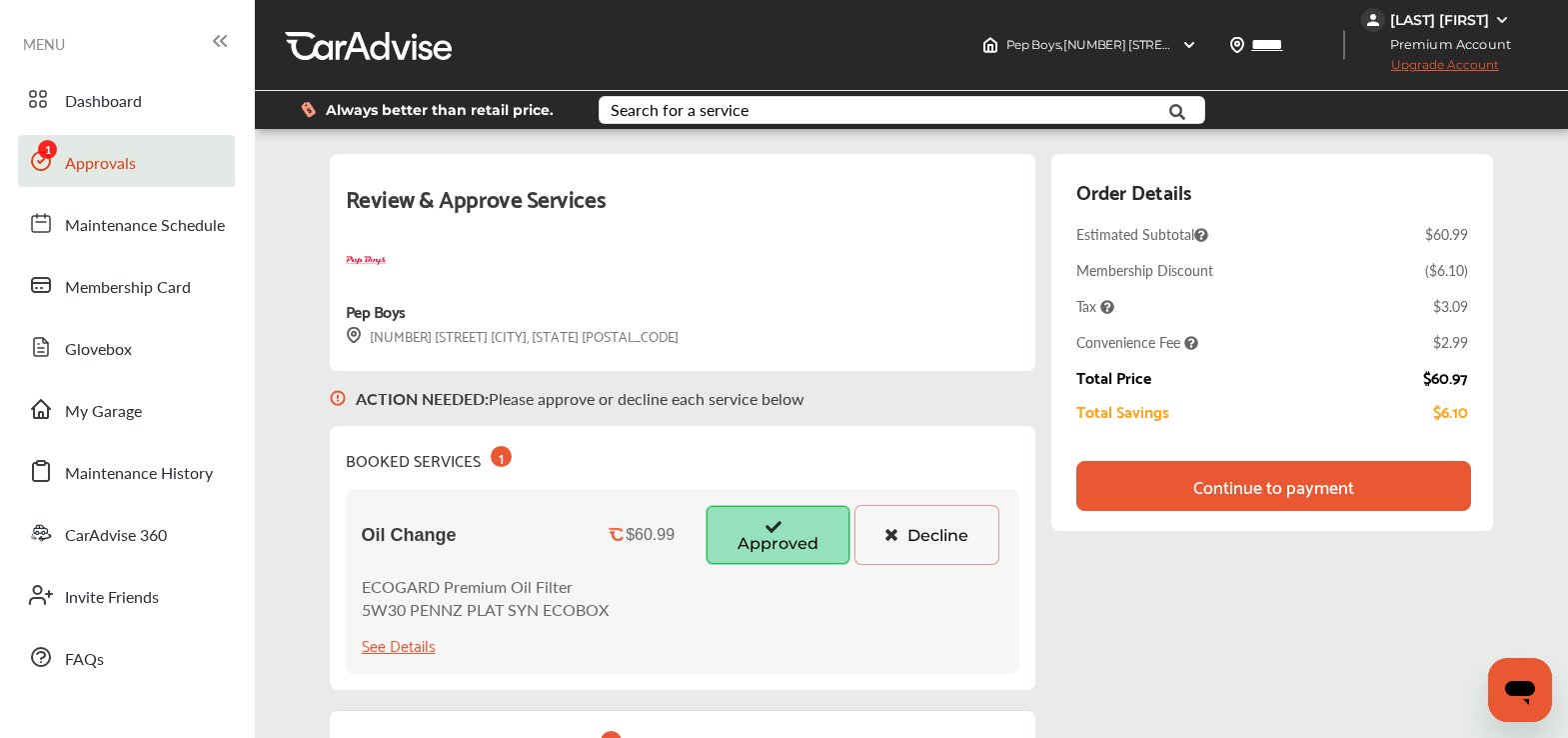 click on "Continue to payment" at bounding box center (1273, 486) 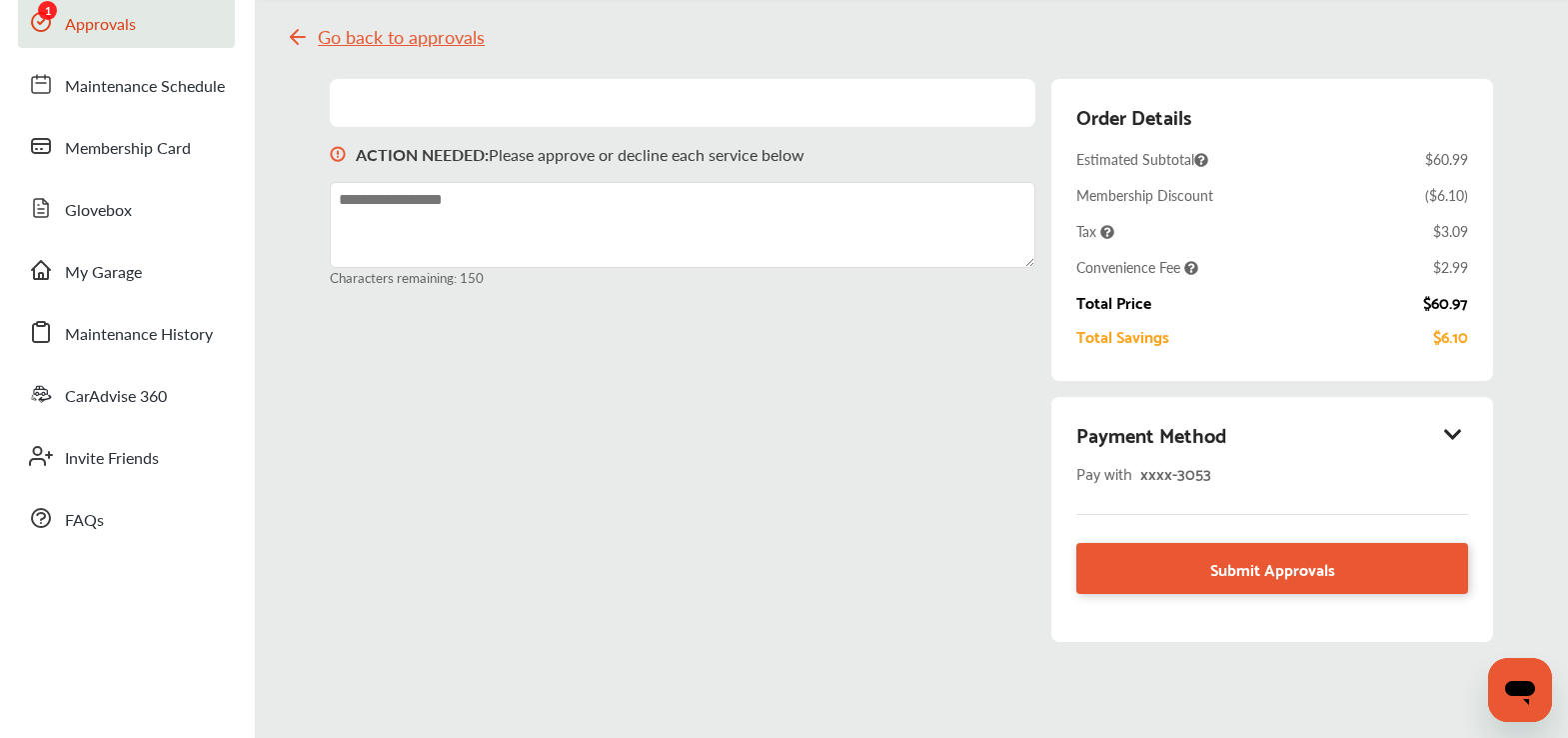 scroll, scrollTop: 164, scrollLeft: 0, axis: vertical 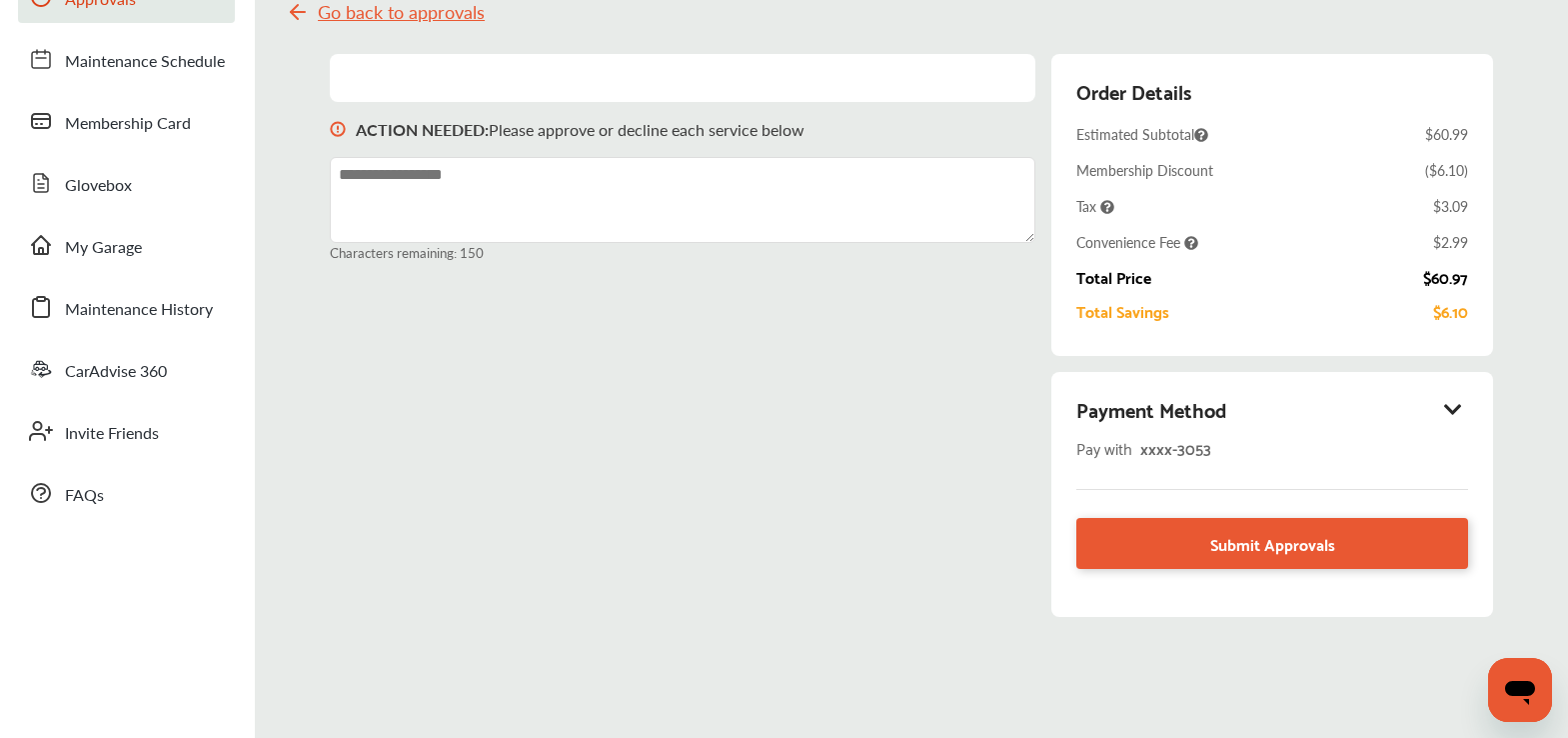 click on "Payment Method" at bounding box center [1272, 409] 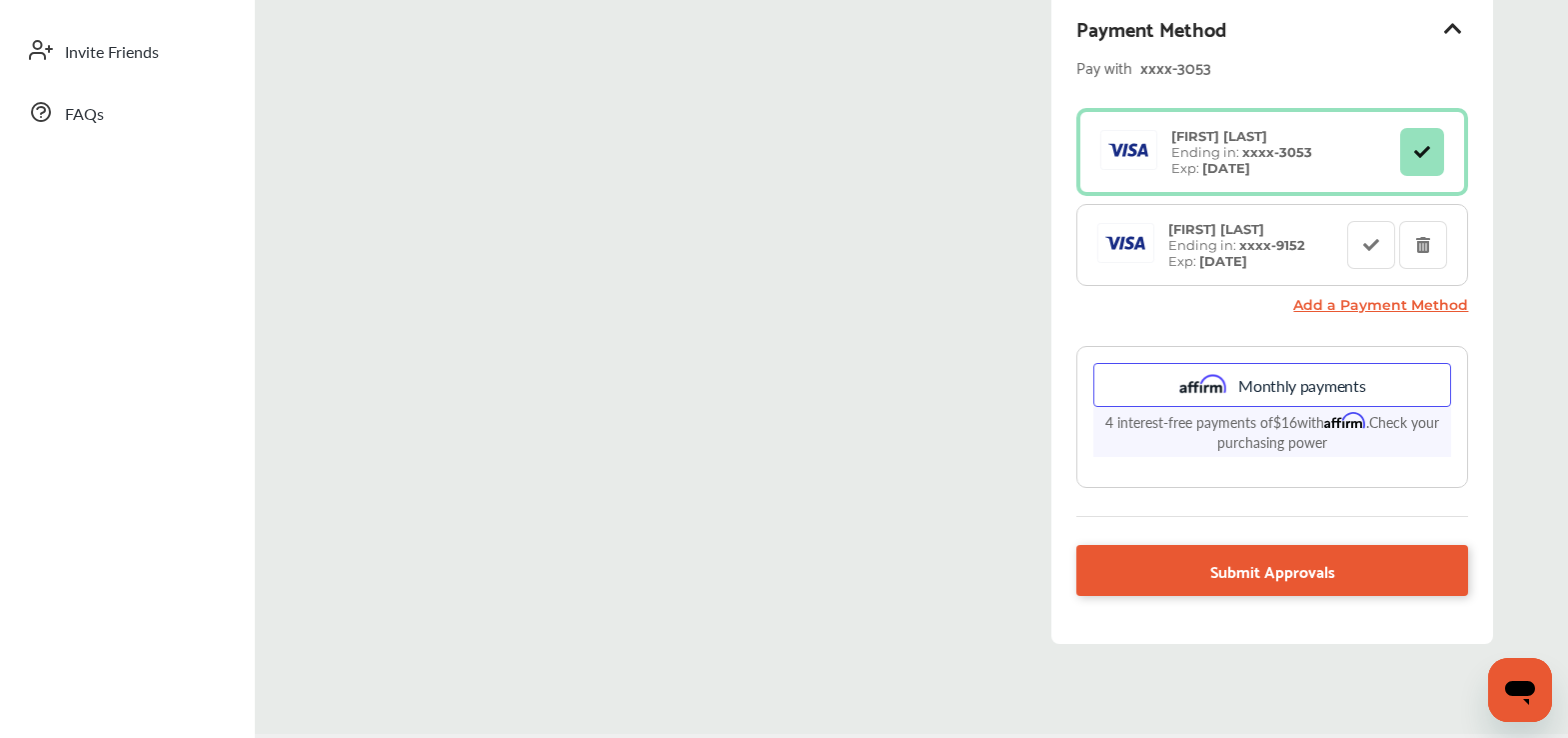 scroll, scrollTop: 546, scrollLeft: 0, axis: vertical 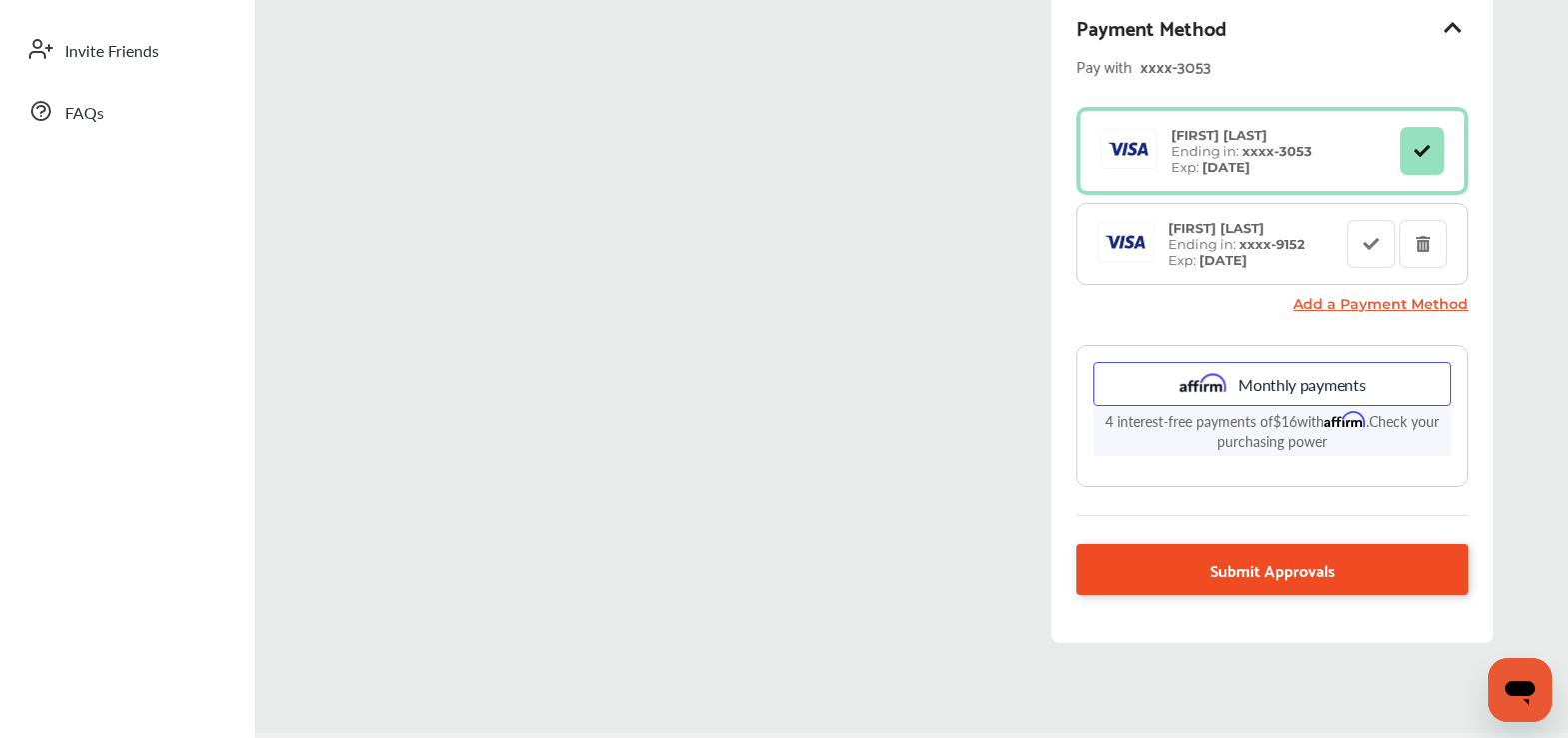 click on "Submit Approvals" at bounding box center (1272, 569) 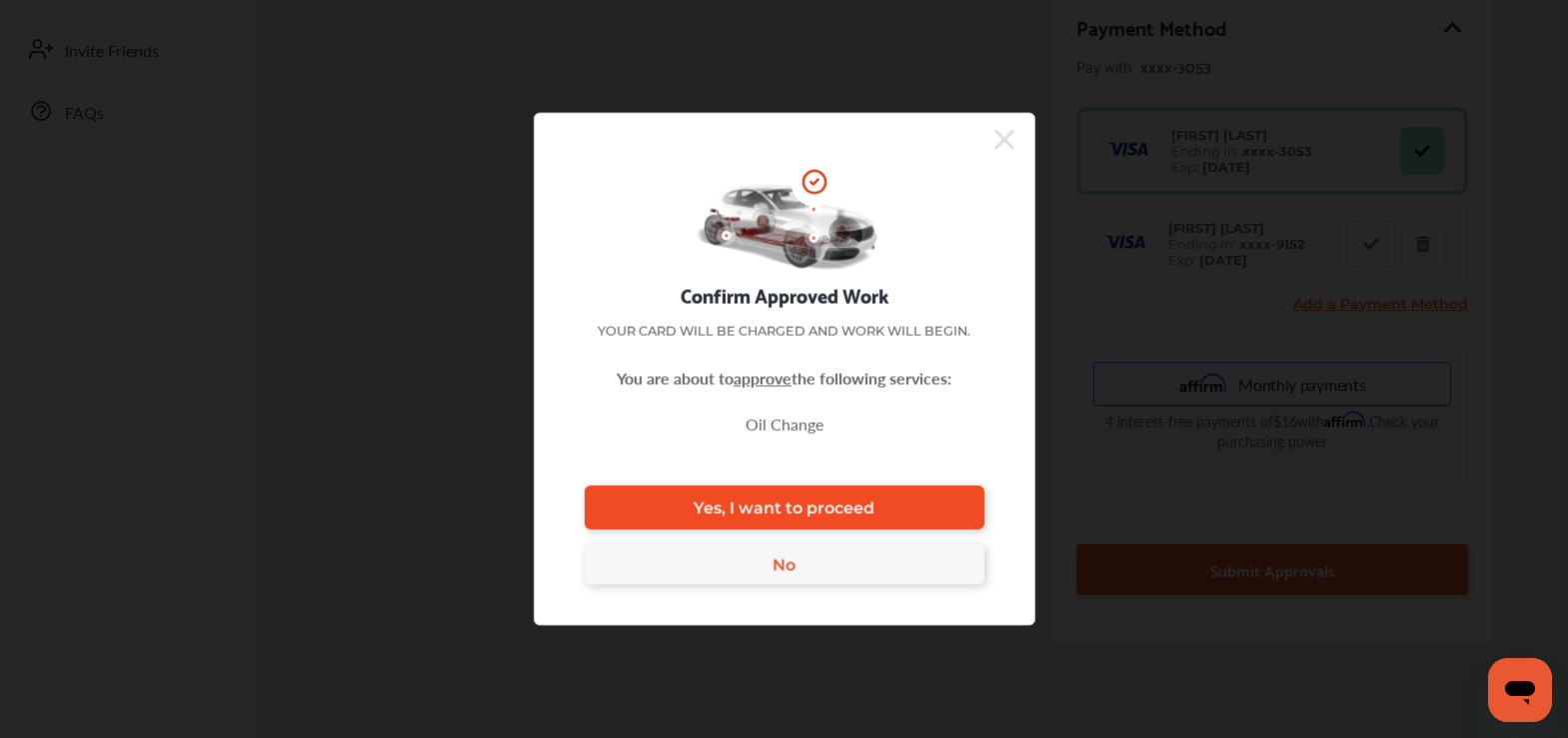 click on "Yes, I want to proceed" at bounding box center (784, 508) 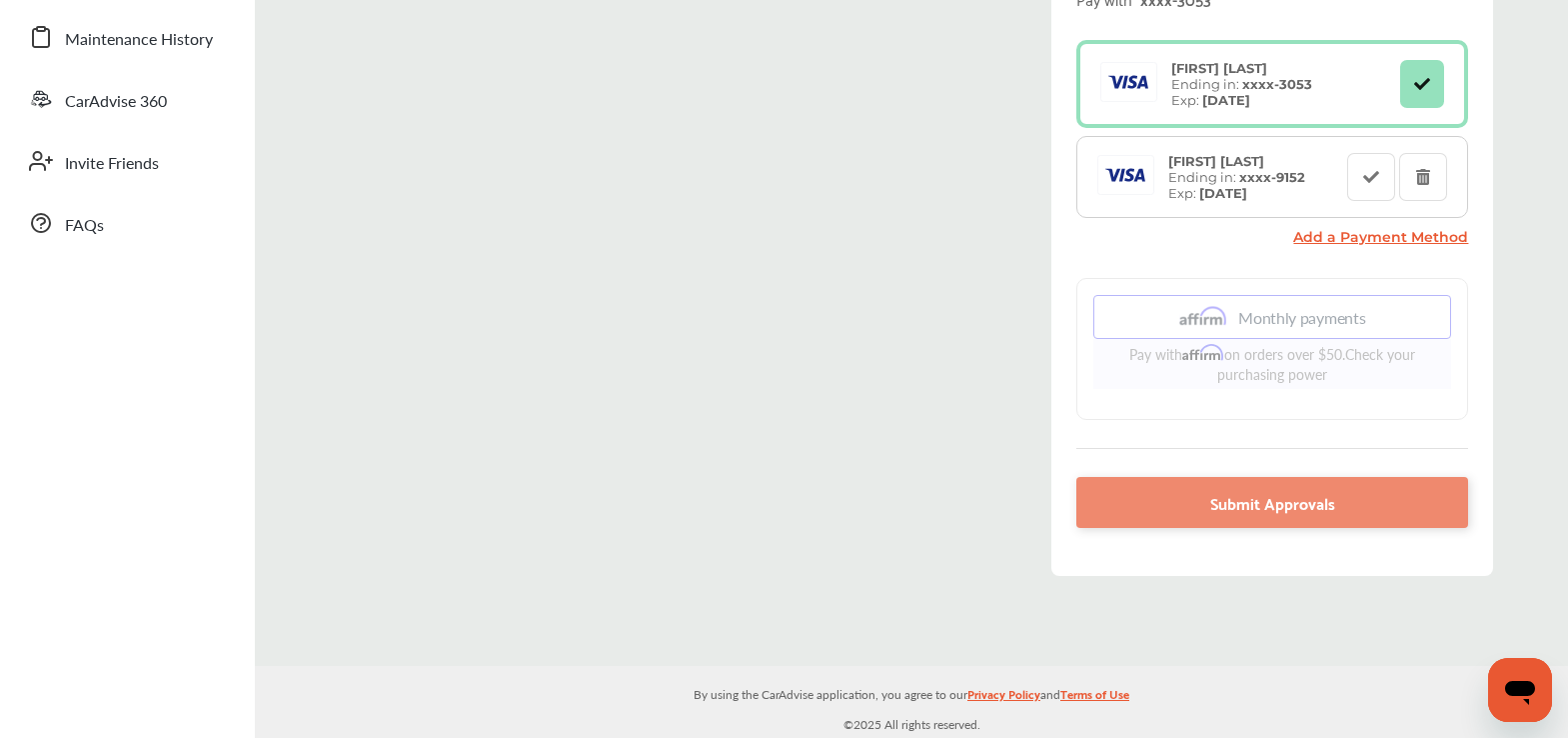 scroll, scrollTop: 546, scrollLeft: 0, axis: vertical 